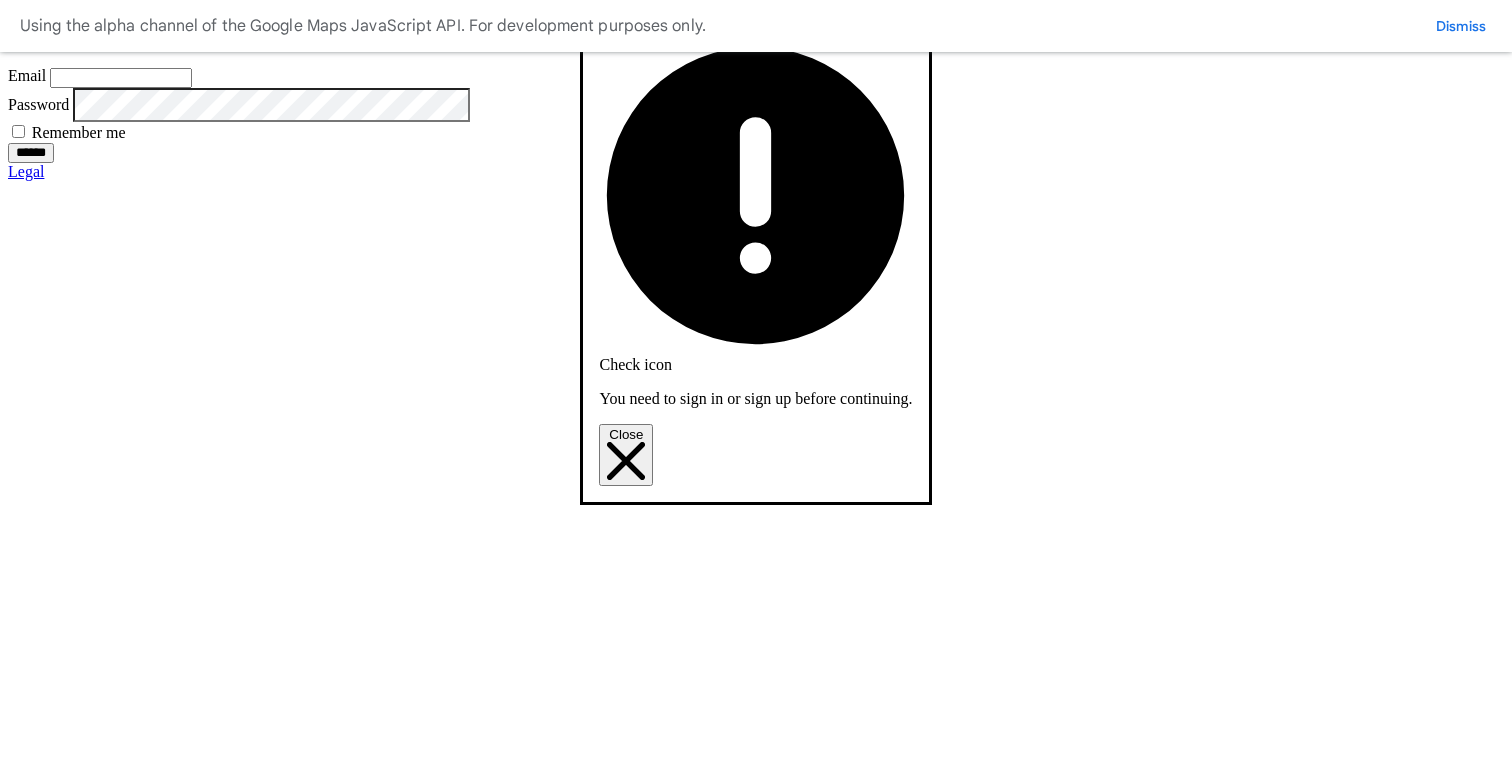 scroll, scrollTop: 0, scrollLeft: 0, axis: both 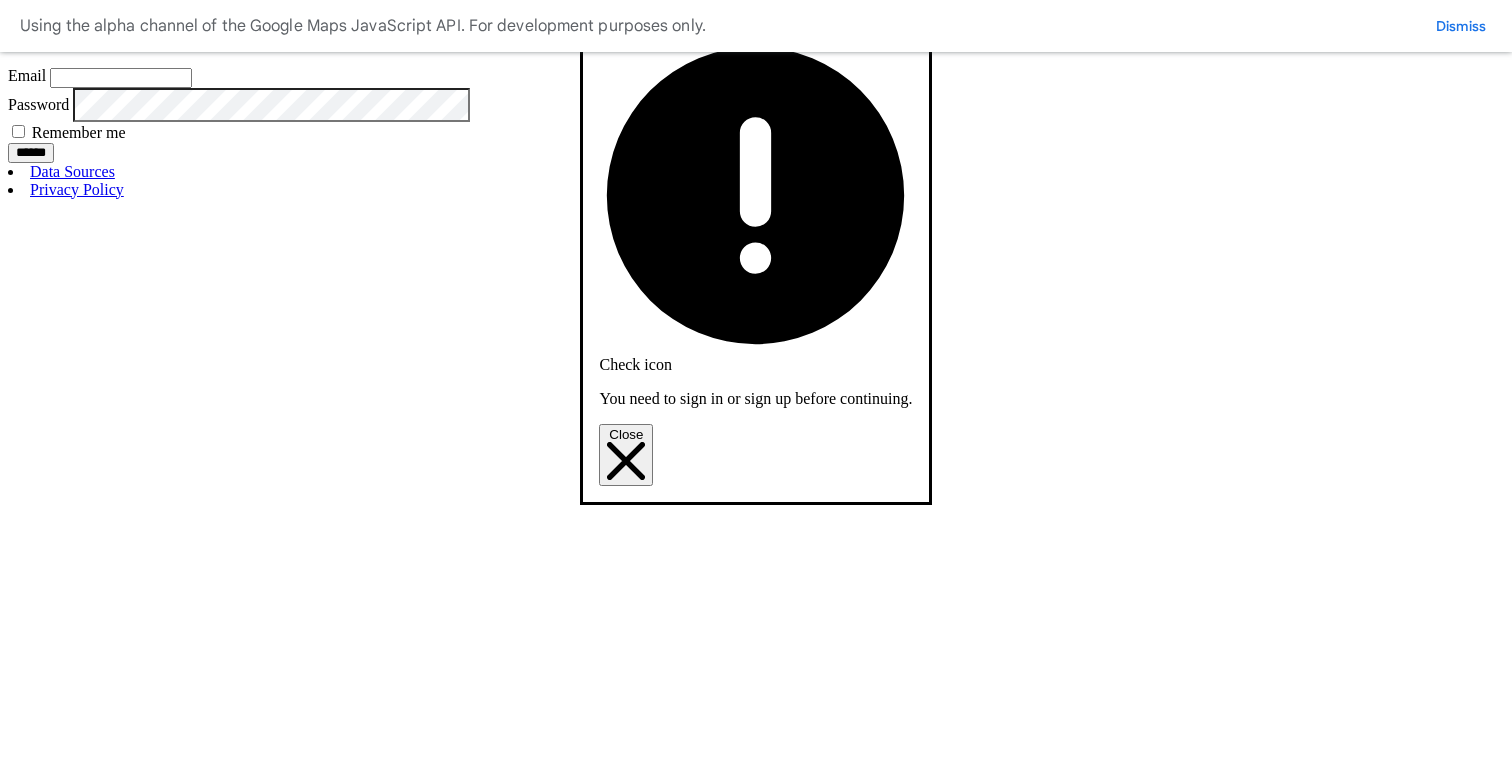 type on "**********" 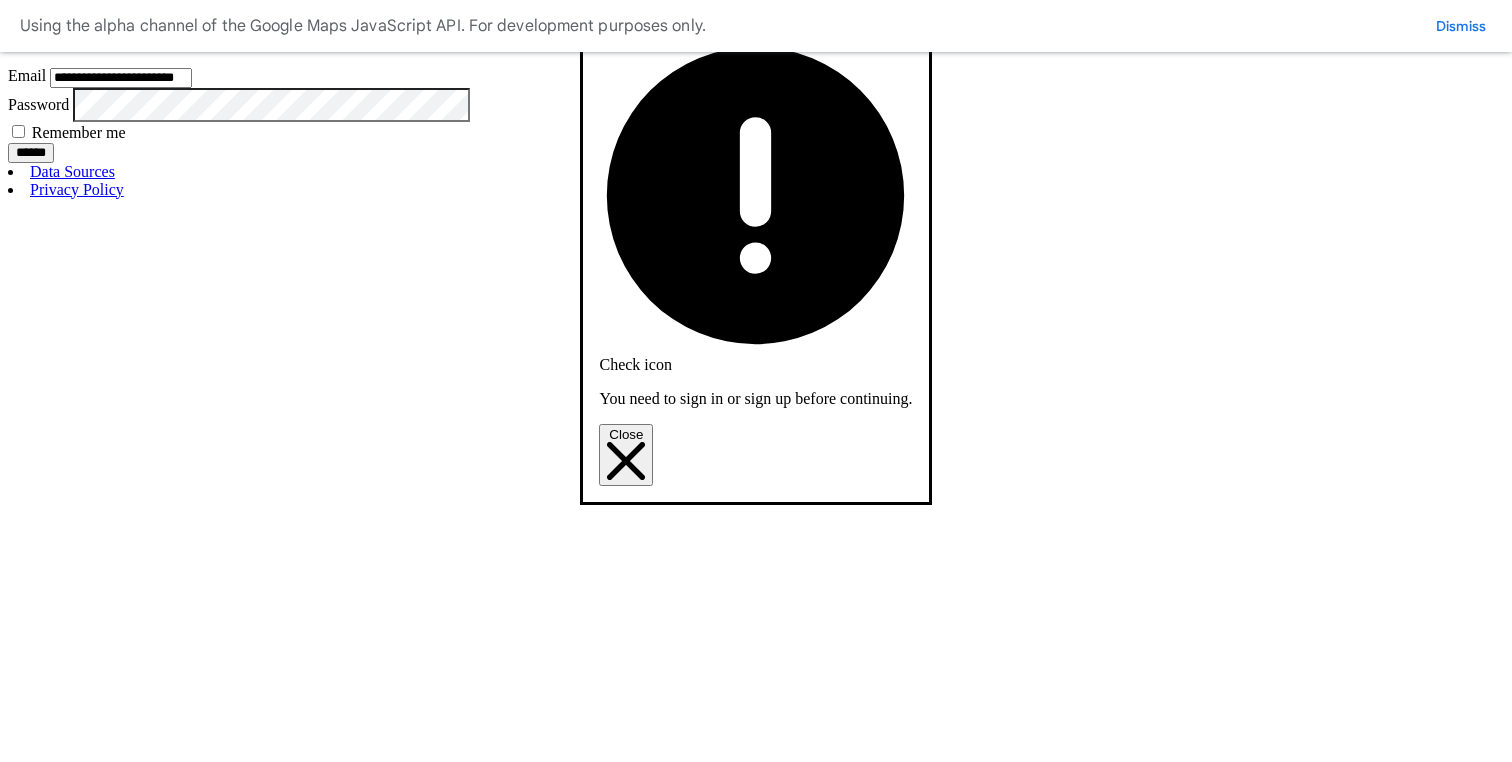 click on "******" at bounding box center [31, 153] 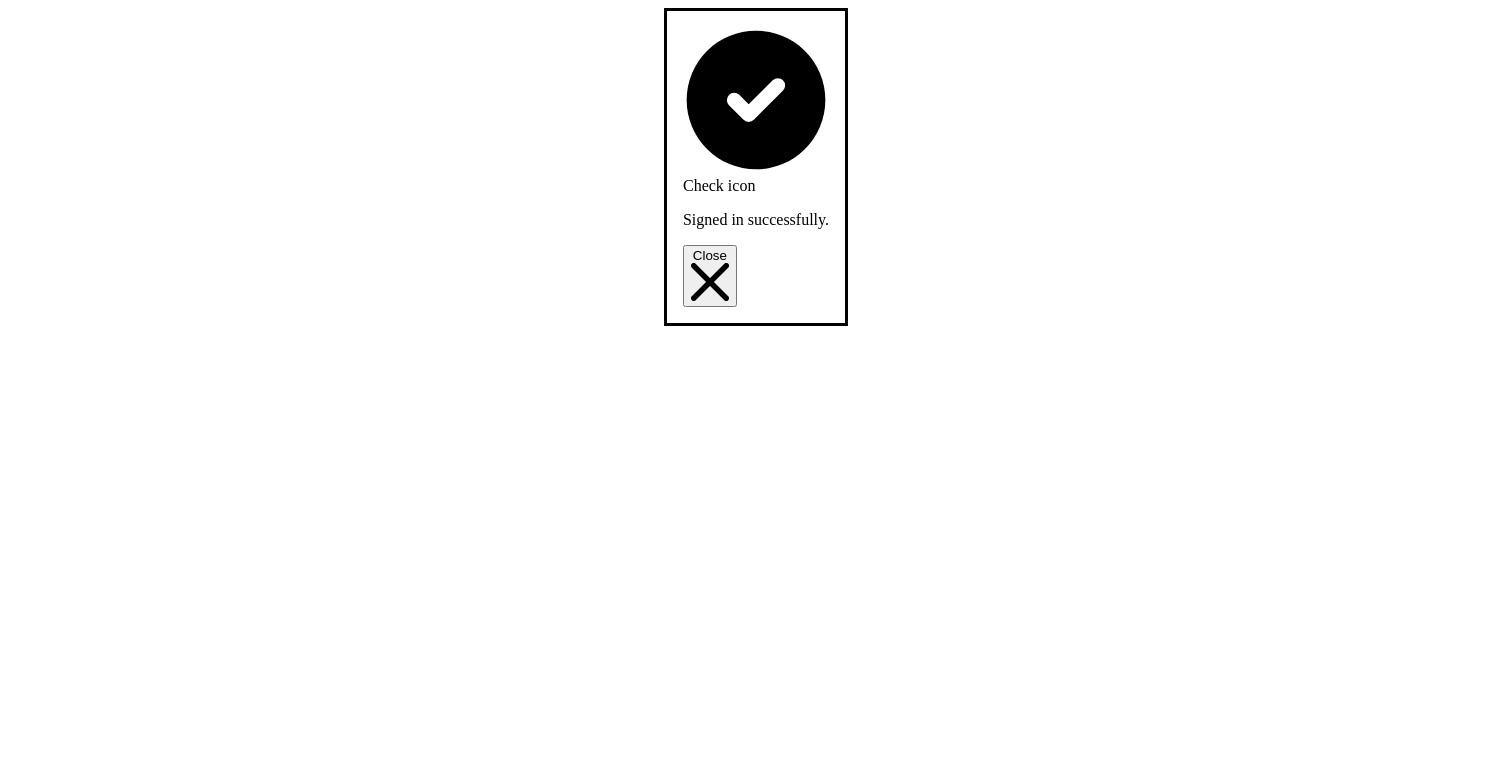 scroll, scrollTop: 0, scrollLeft: 0, axis: both 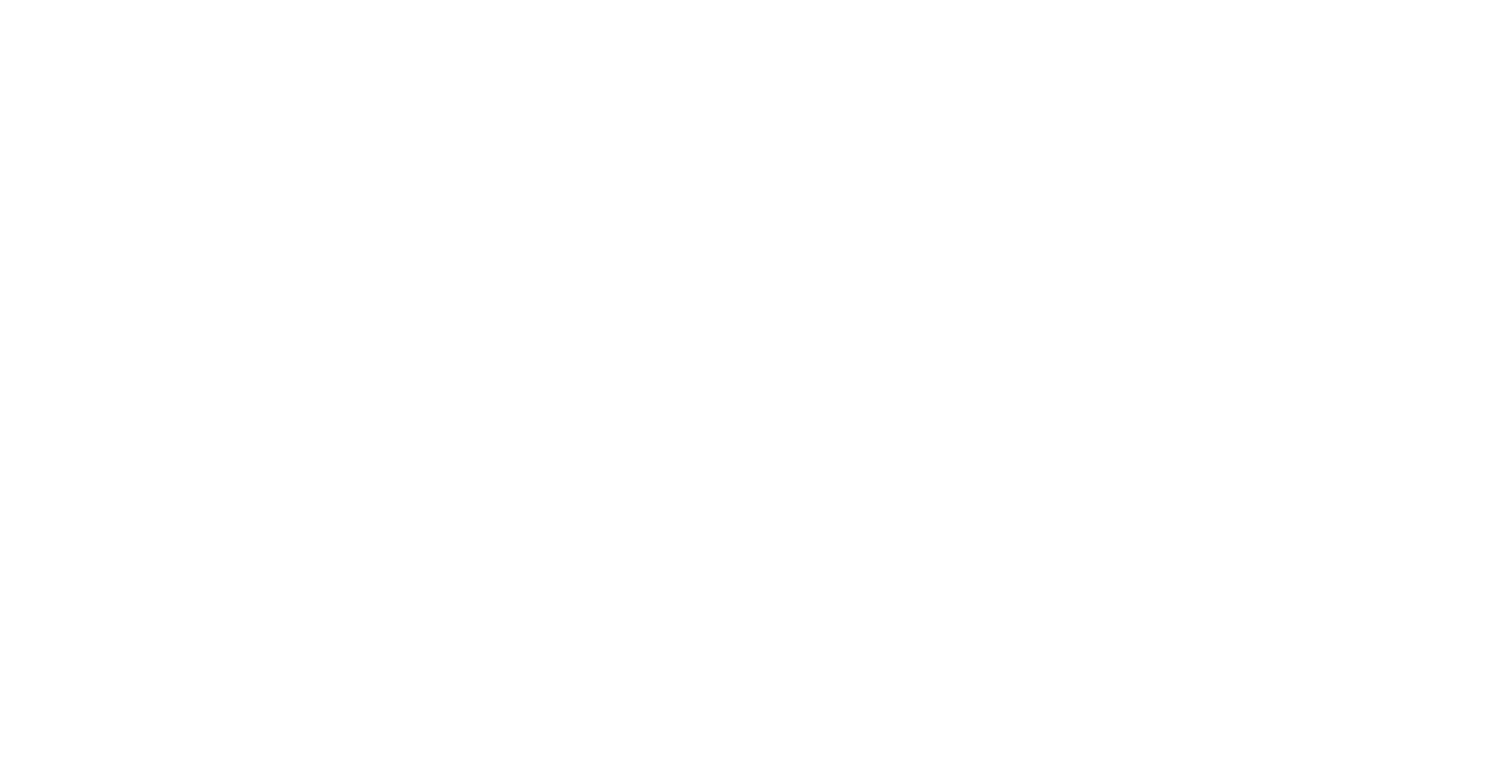 click on "Decide
Your Scenarios
MEES
4 projects in 1 building
Meets goal
Annual budget:
£2,307,545
Total cost:
£84,200 – £195,000
2026
£84,200" at bounding box center [756, 20588] 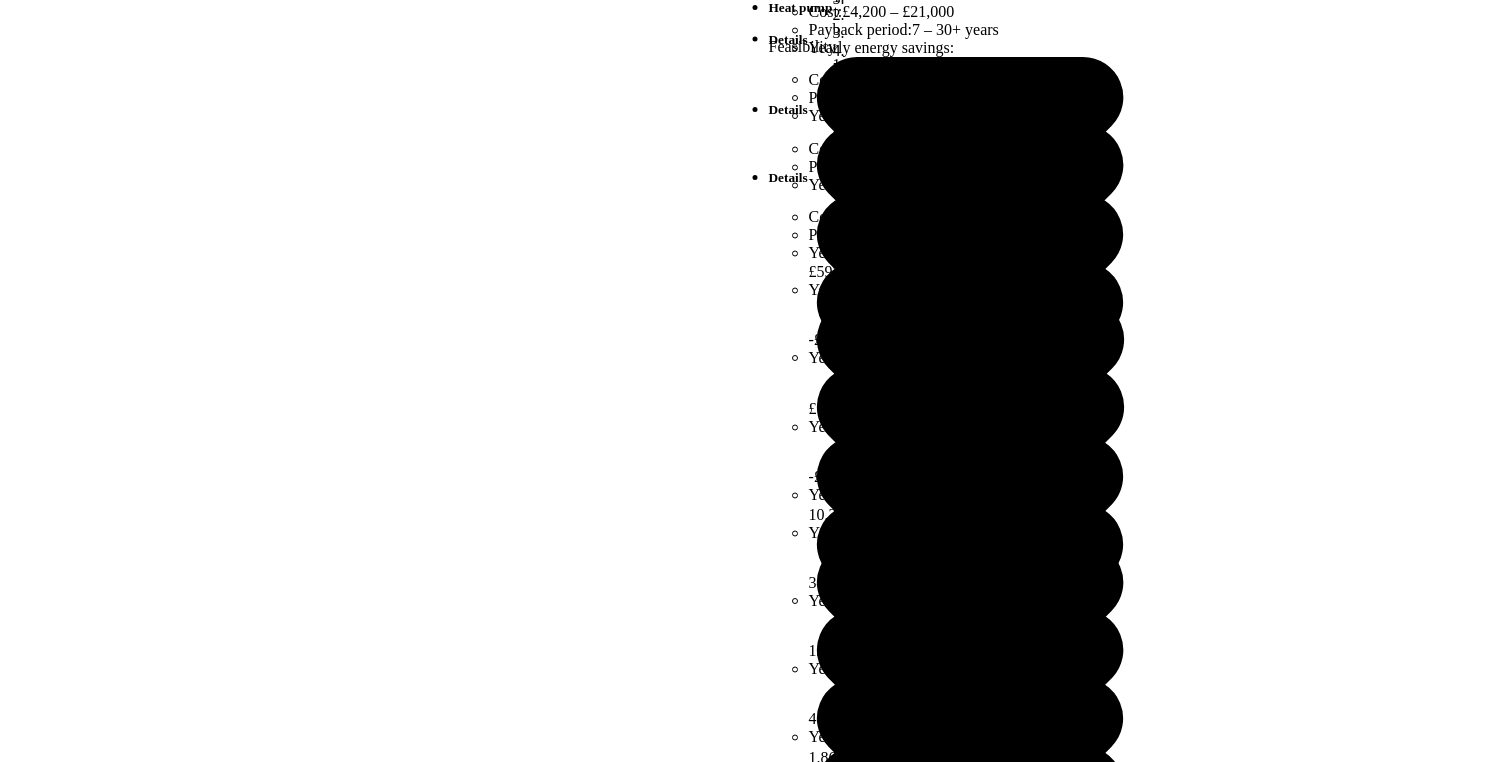 click on "Decide
Your Scenarios
MEES
MEES
4 projects in 1 building
Meets goal
Annual budget:
£2,307,545
Total cost:
£84,200 – £195,000
2026
£84,200" at bounding box center (756, 20261) 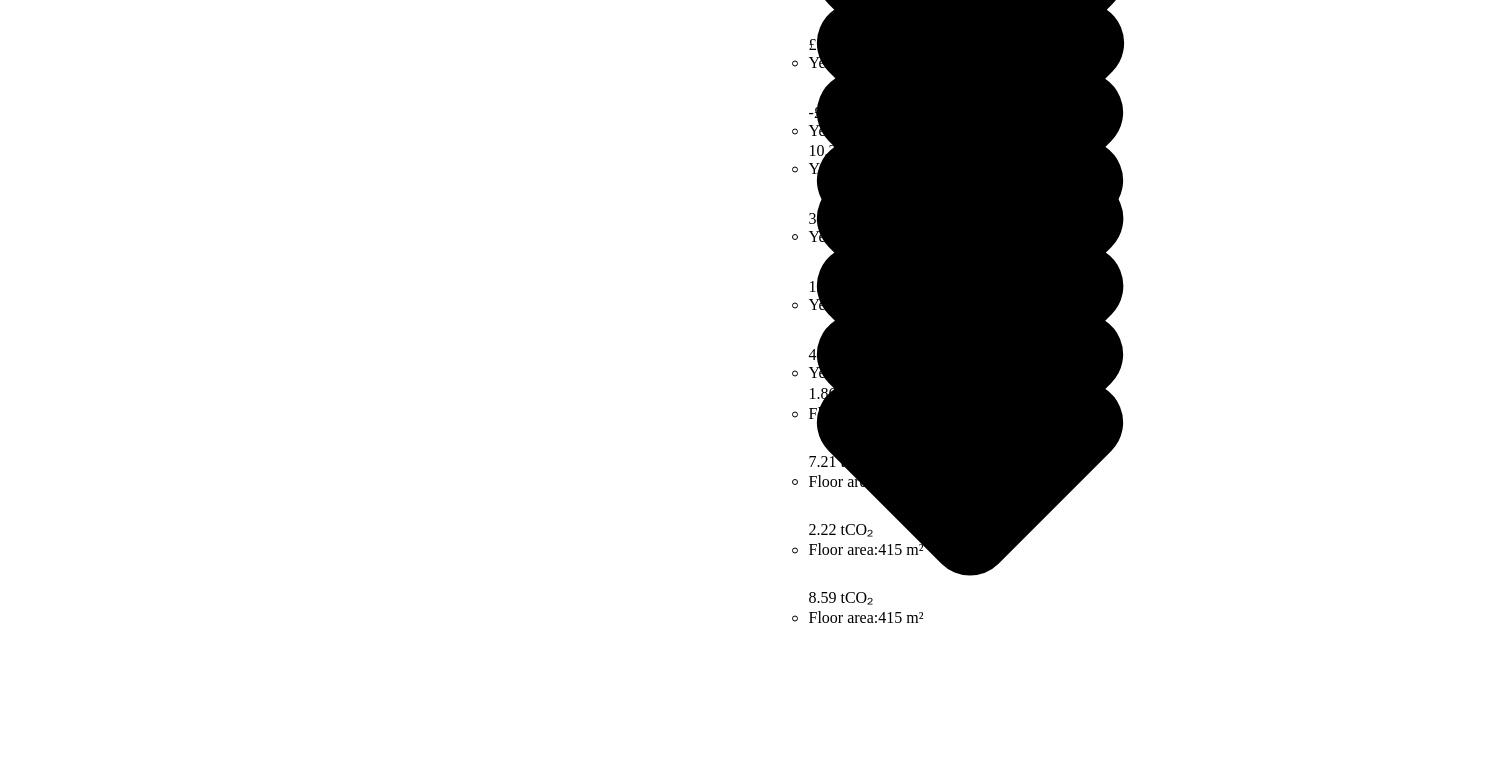 scroll, scrollTop: 0, scrollLeft: 0, axis: both 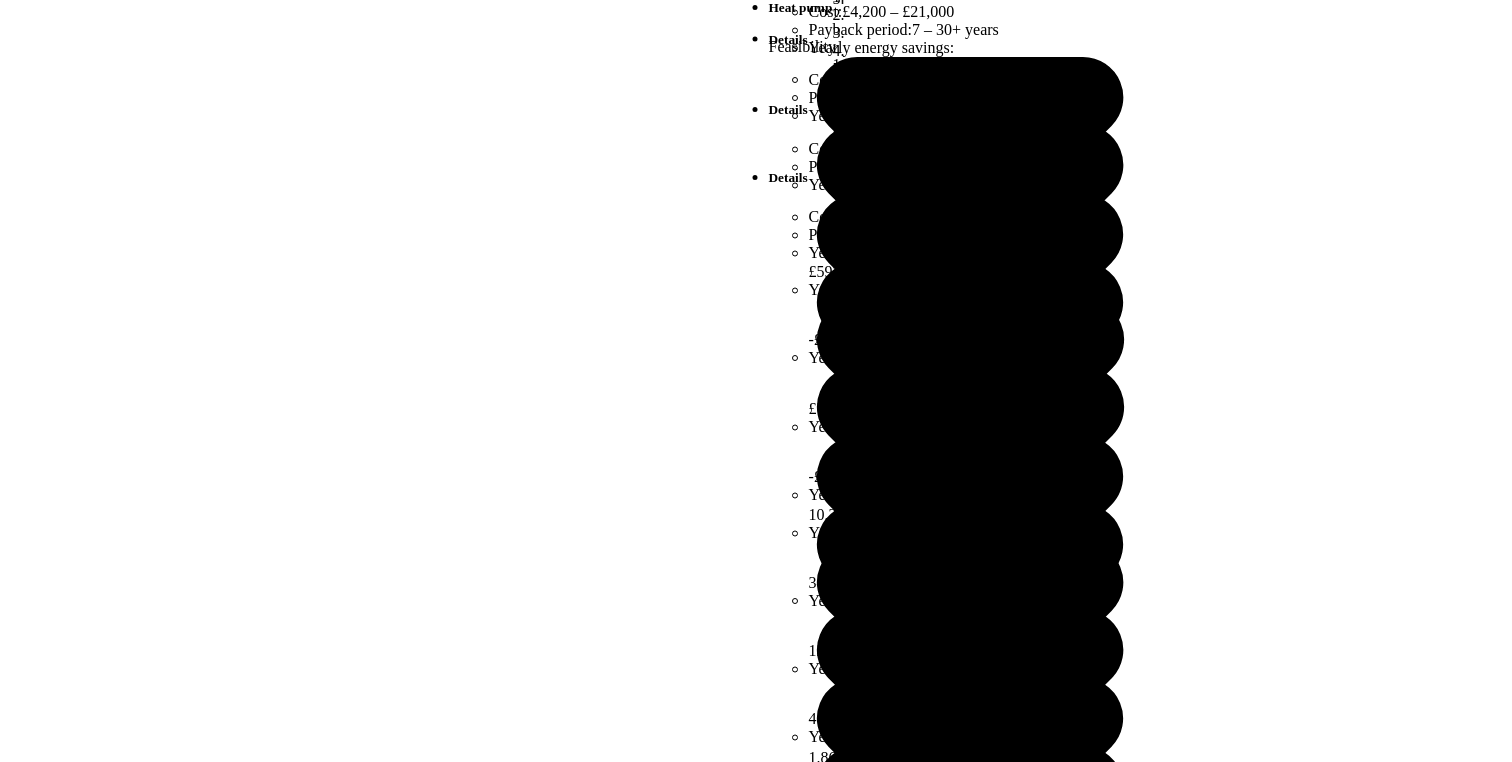 click on "Energy use intensity" at bounding box center [756, 23208] 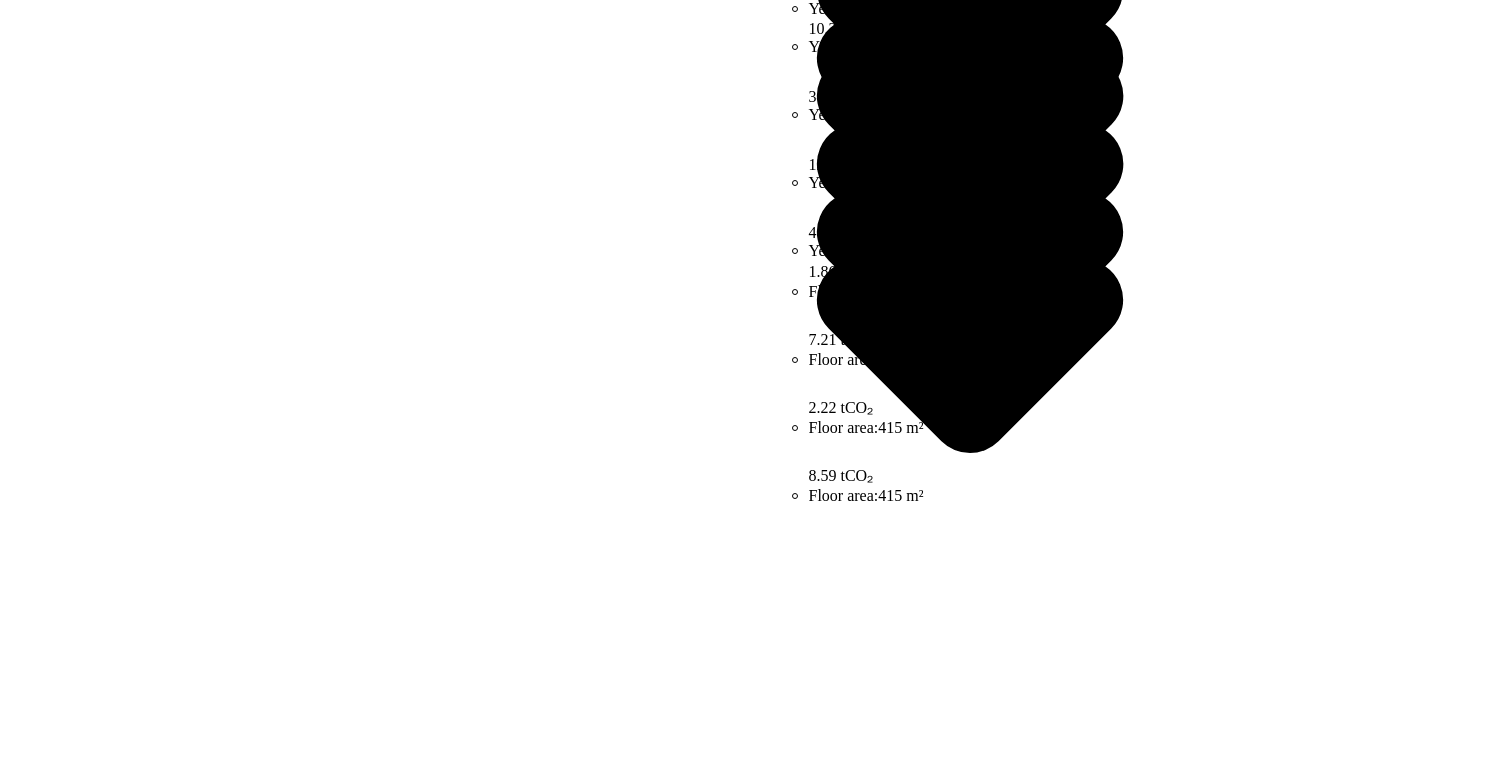scroll, scrollTop: 0, scrollLeft: 0, axis: both 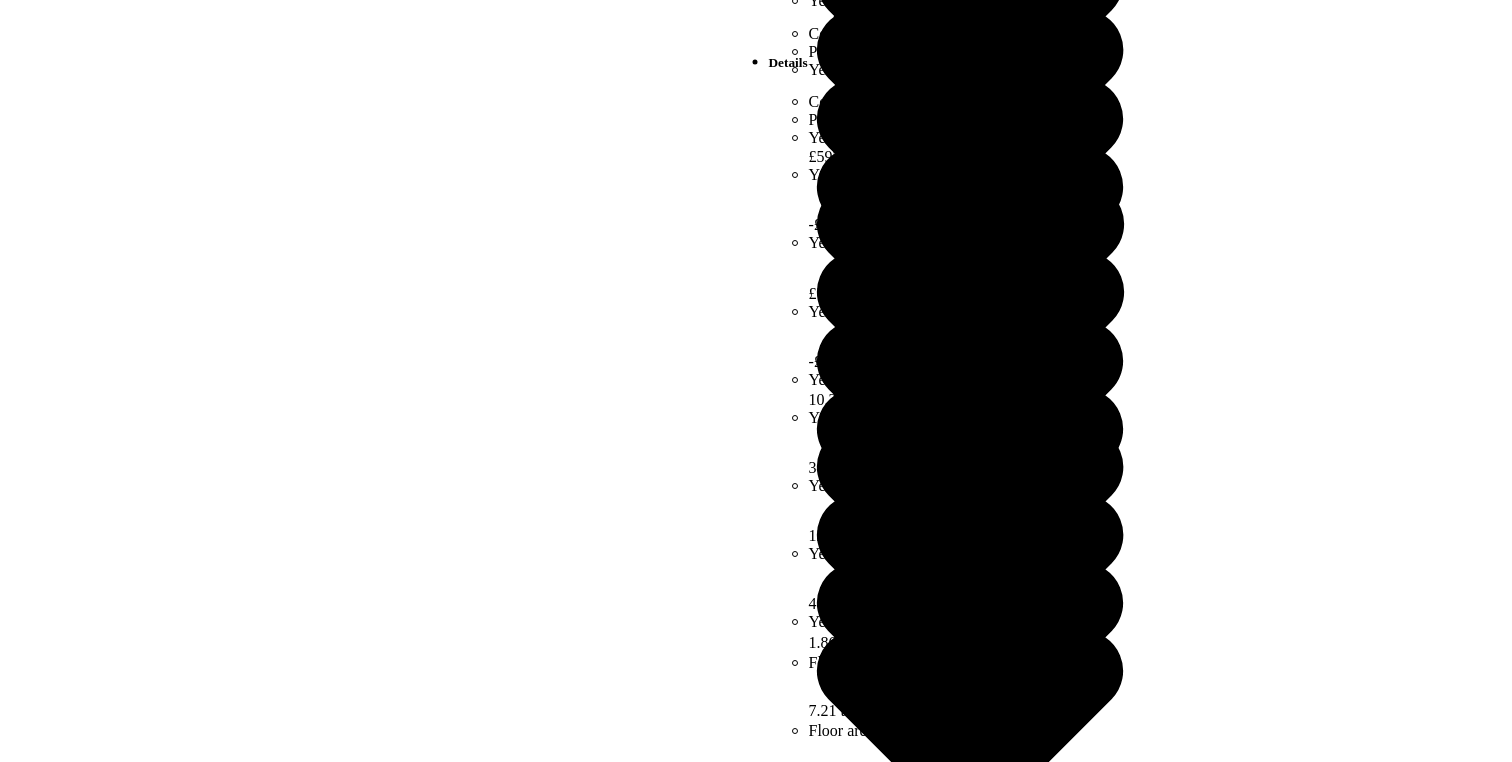 click on "Ratings" at bounding box center (756, 23363) 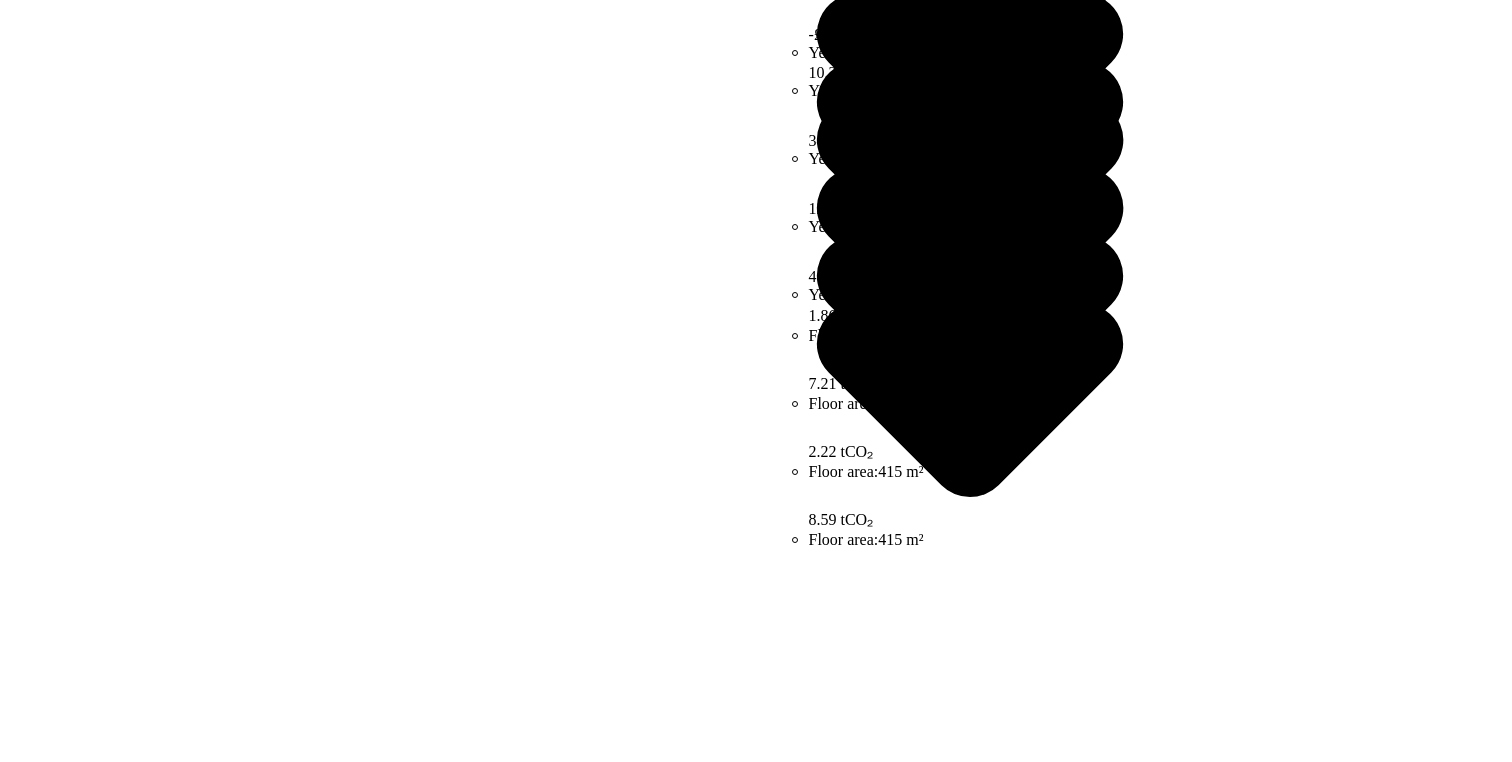 scroll, scrollTop: 0, scrollLeft: 0, axis: both 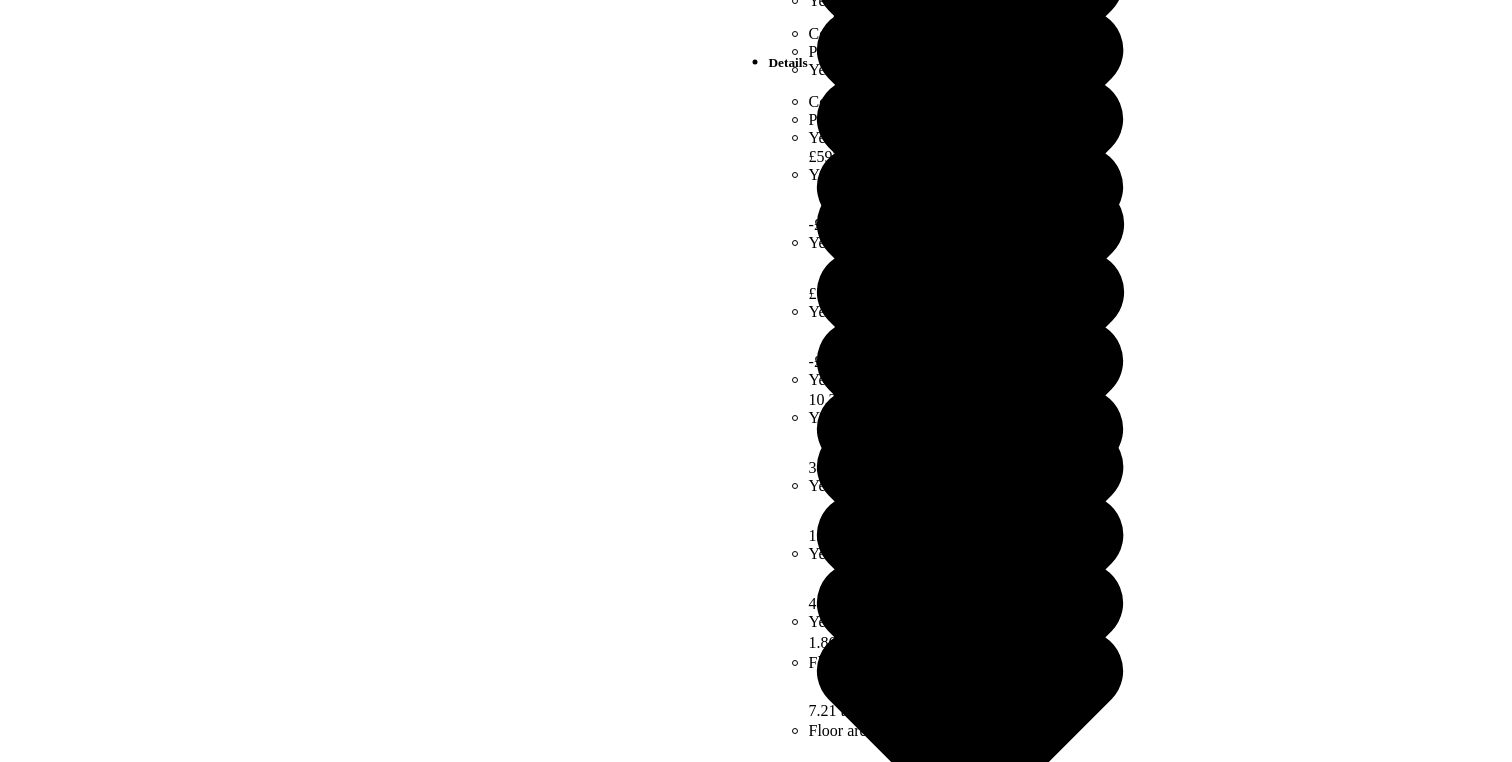 click on "Emissions" at bounding box center (756, 23131) 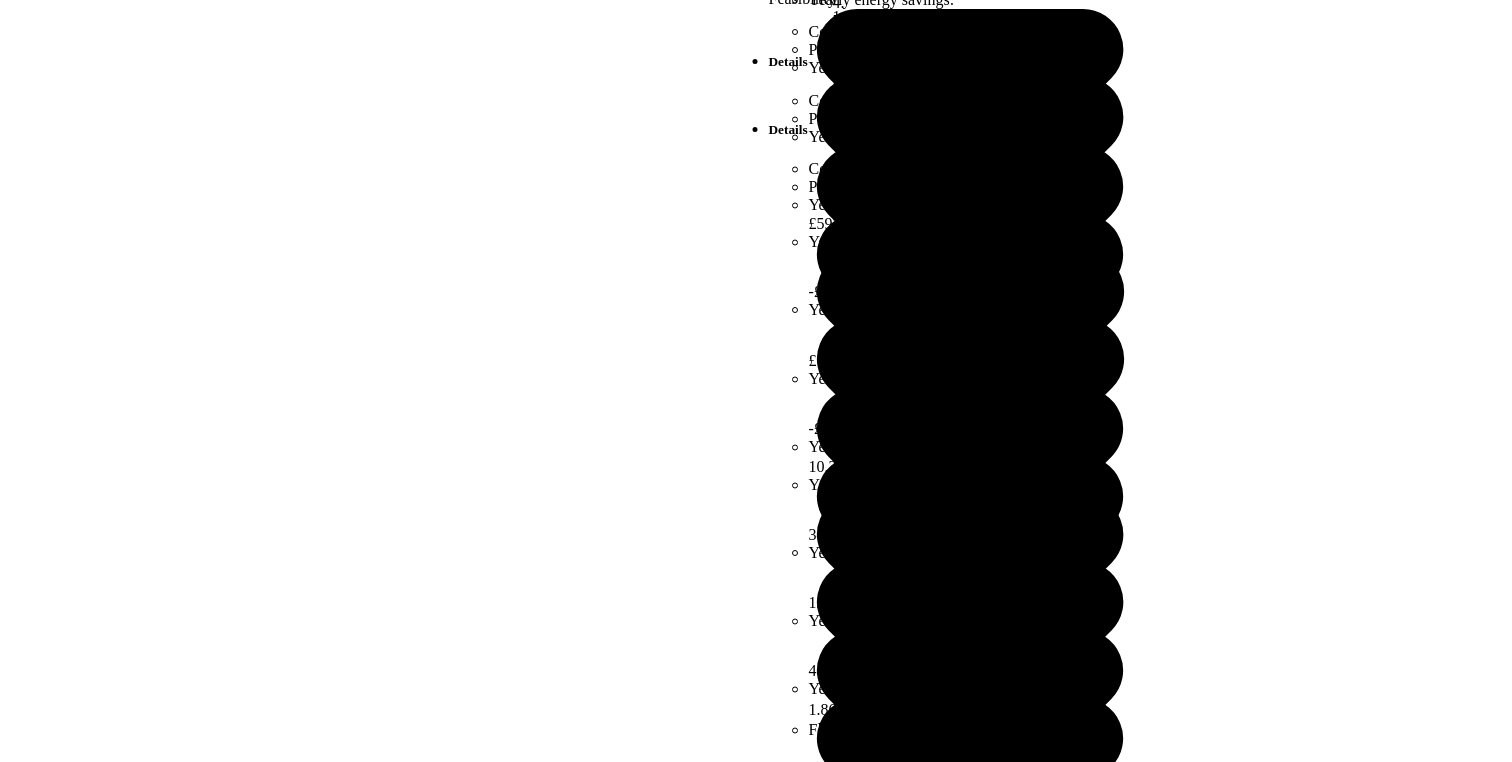 scroll, scrollTop: 0, scrollLeft: 0, axis: both 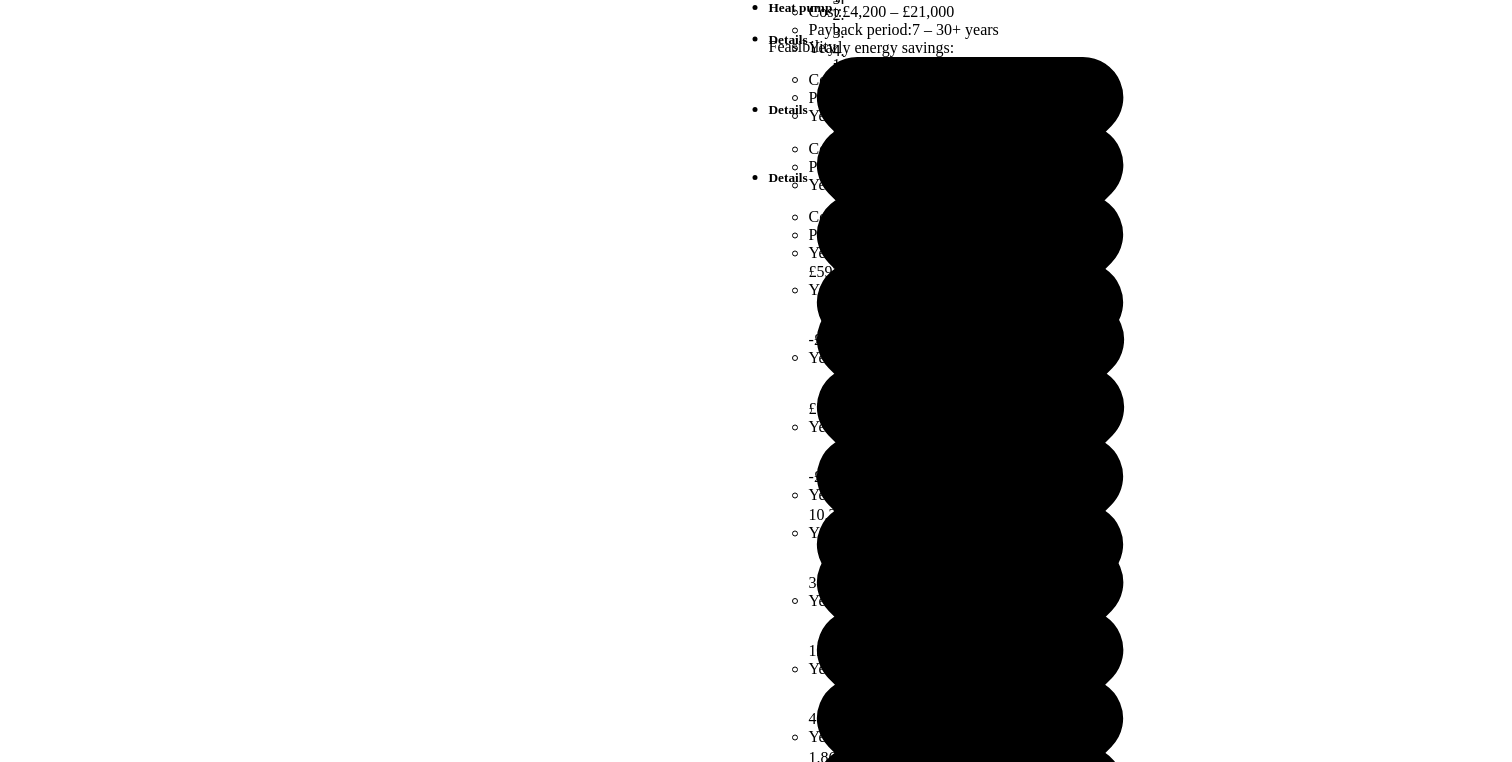 click on "Change budget" at bounding box center [756, 21603] 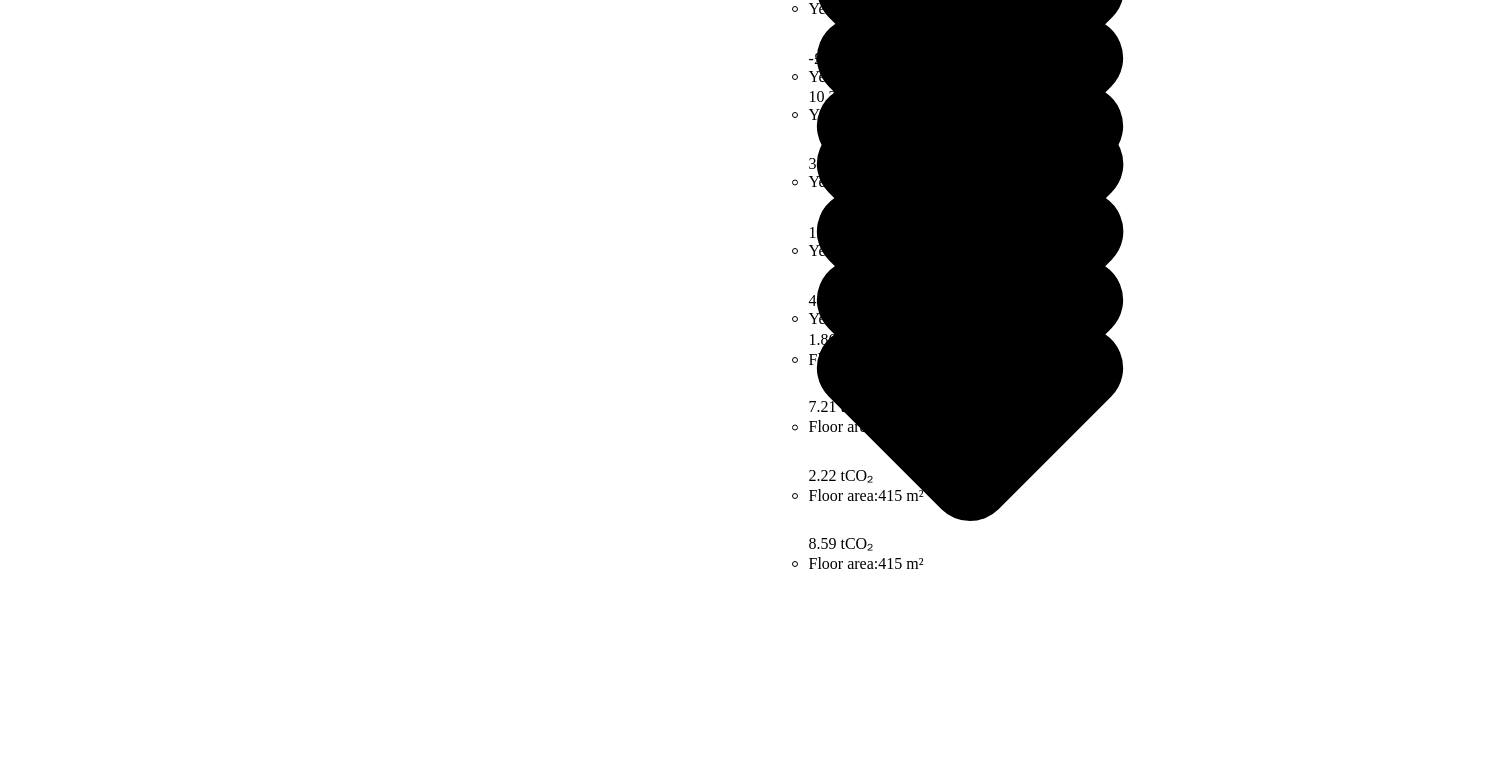scroll, scrollTop: 0, scrollLeft: 0, axis: both 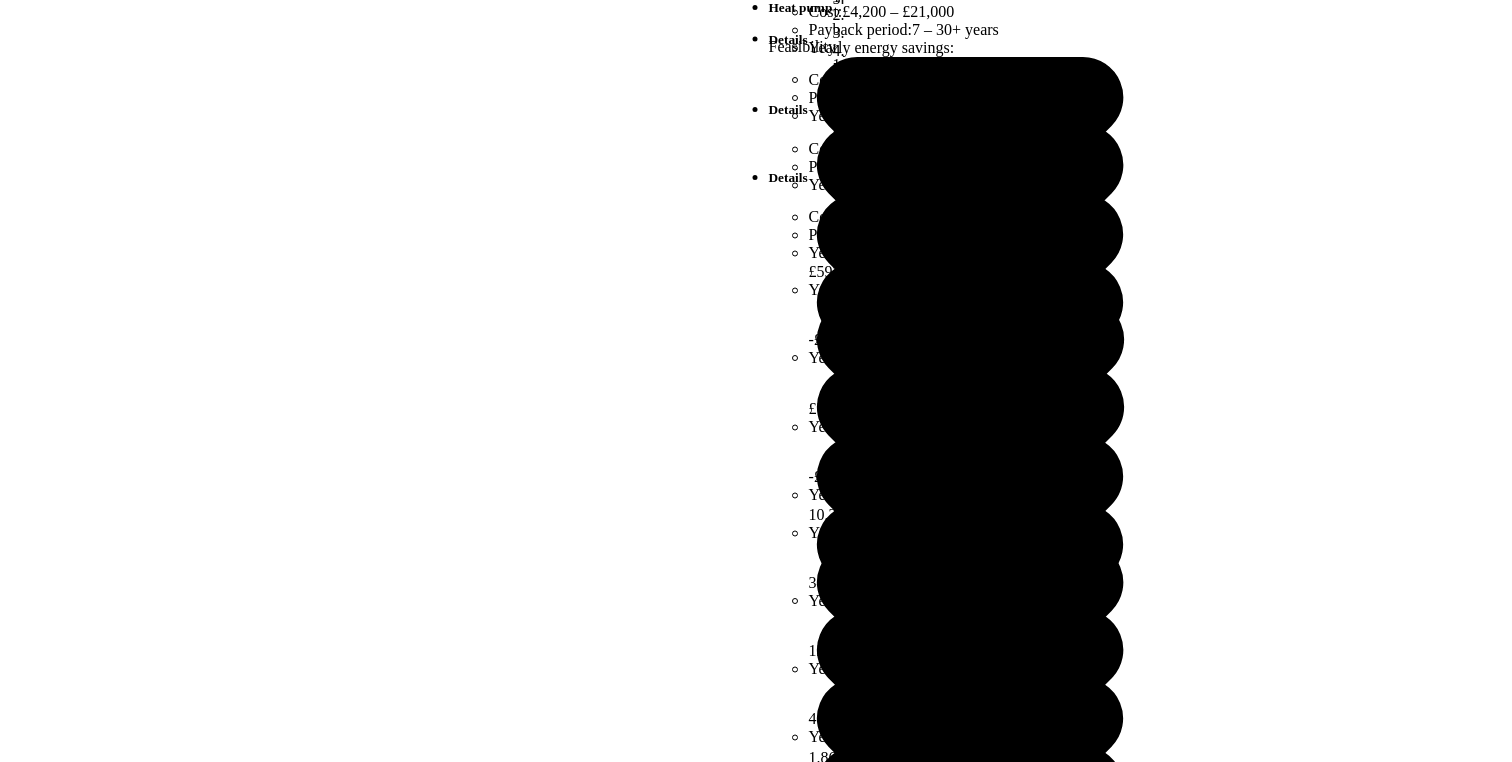 click on "*******" at bounding box center [91, 15967] 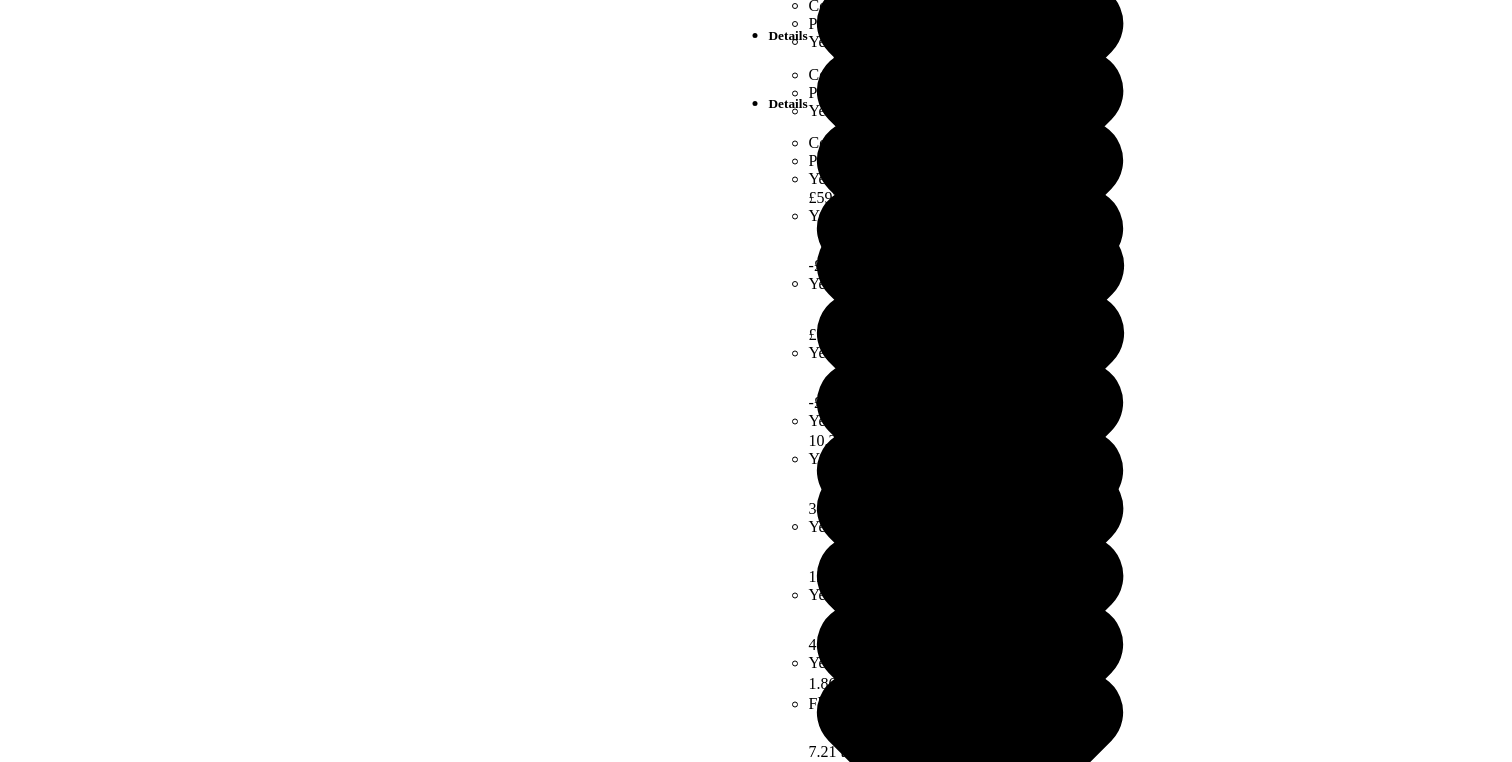 scroll, scrollTop: 0, scrollLeft: 0, axis: both 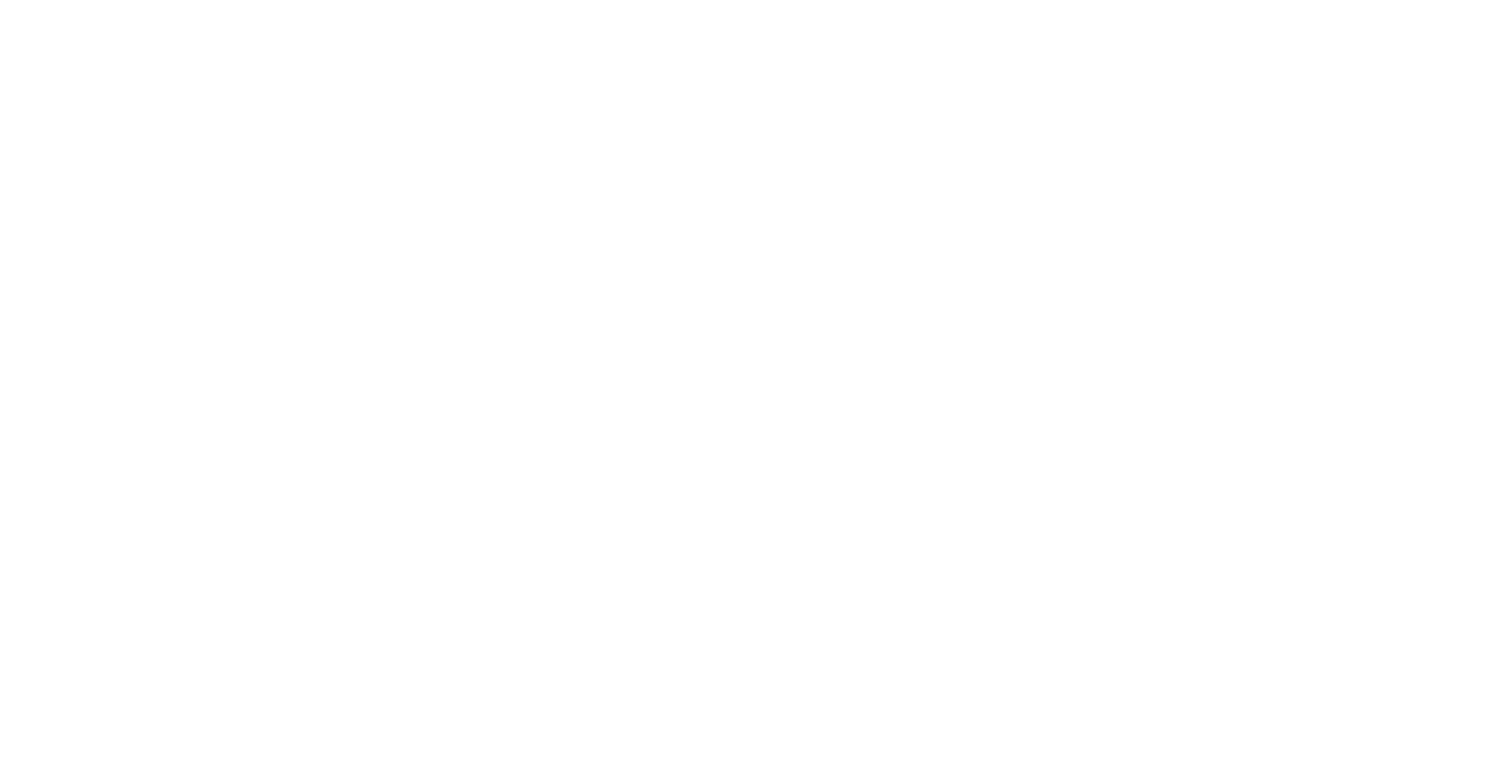 click on "Energy use intensity" at bounding box center (756, 18838) 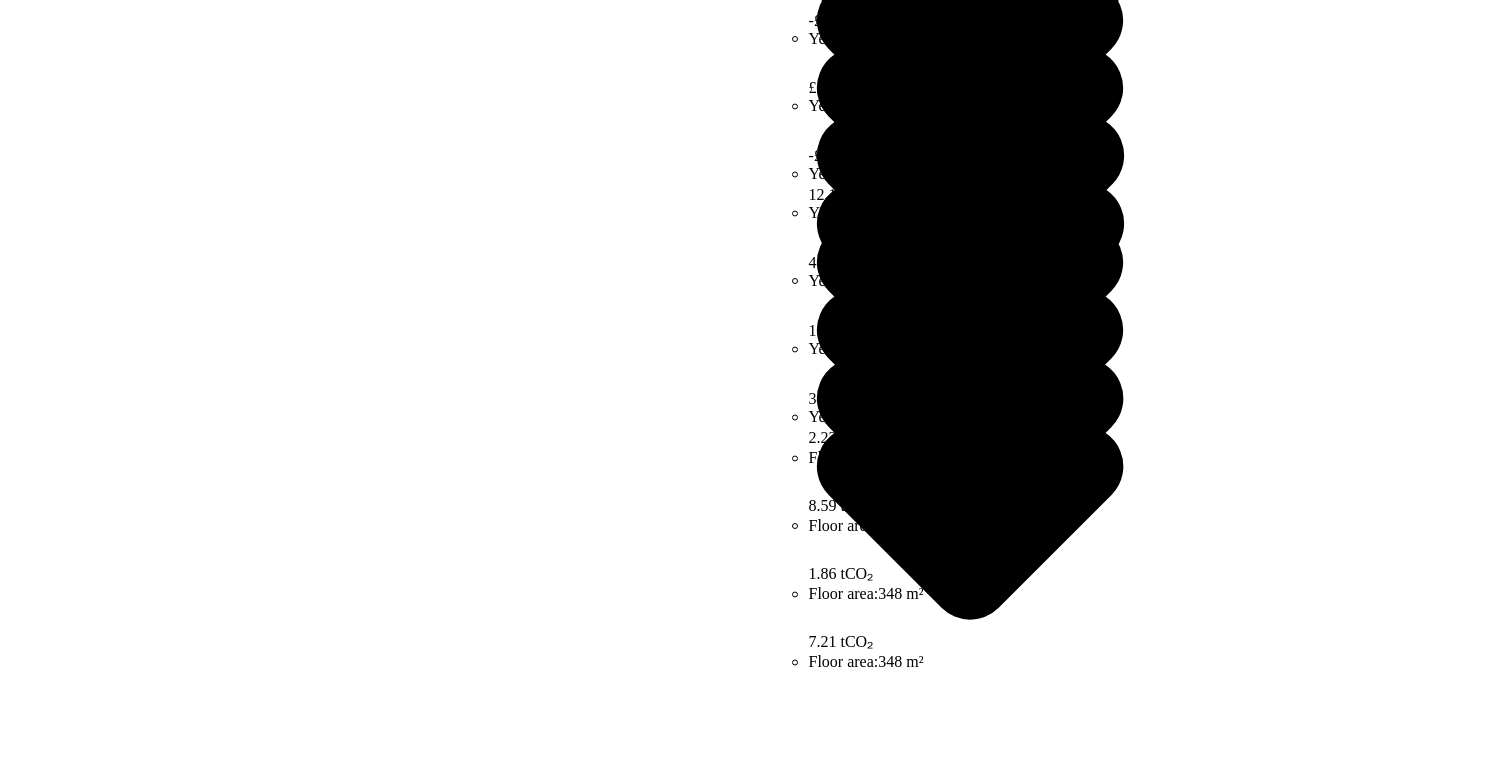 scroll, scrollTop: 0, scrollLeft: 0, axis: both 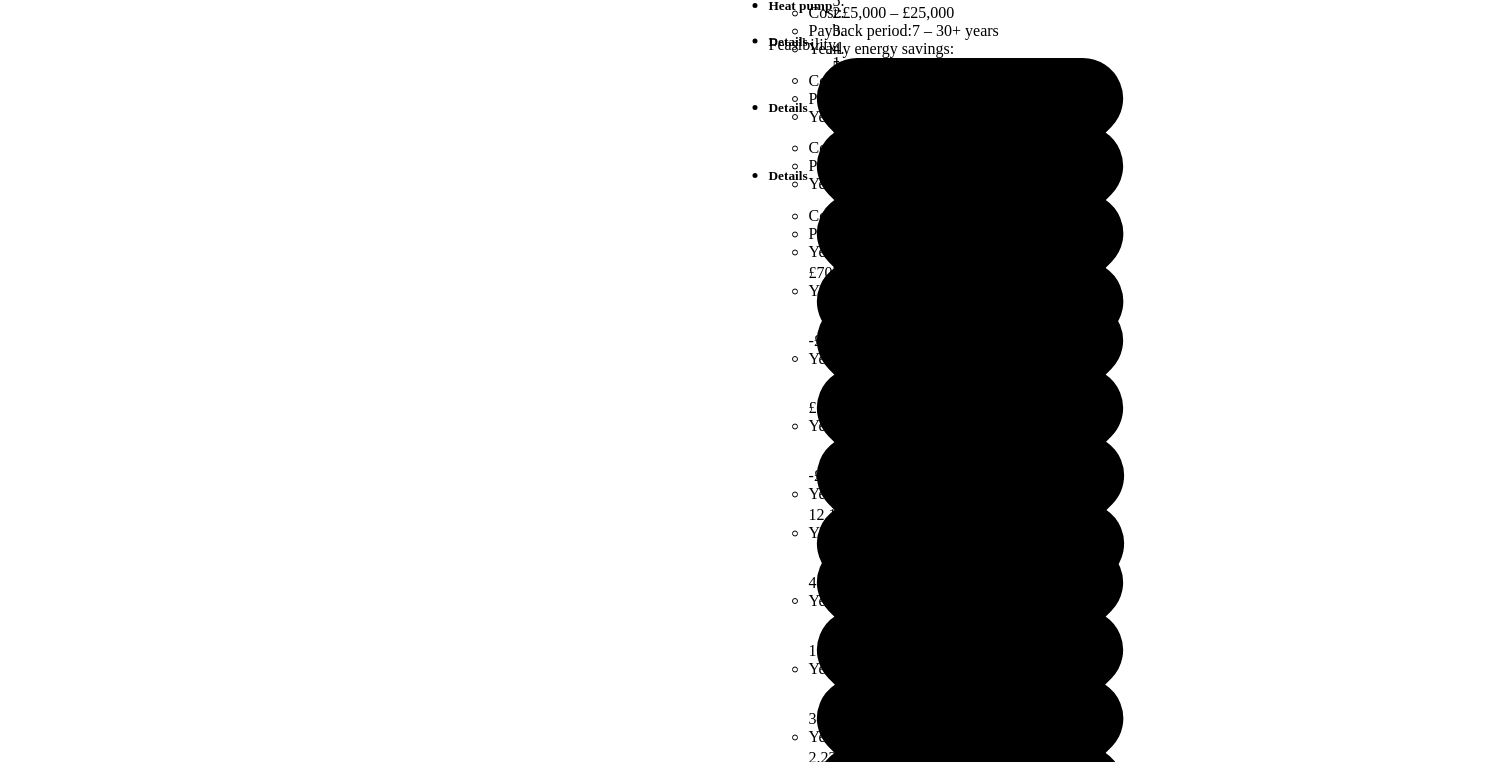 click on "Change budget" at bounding box center (756, 21603) 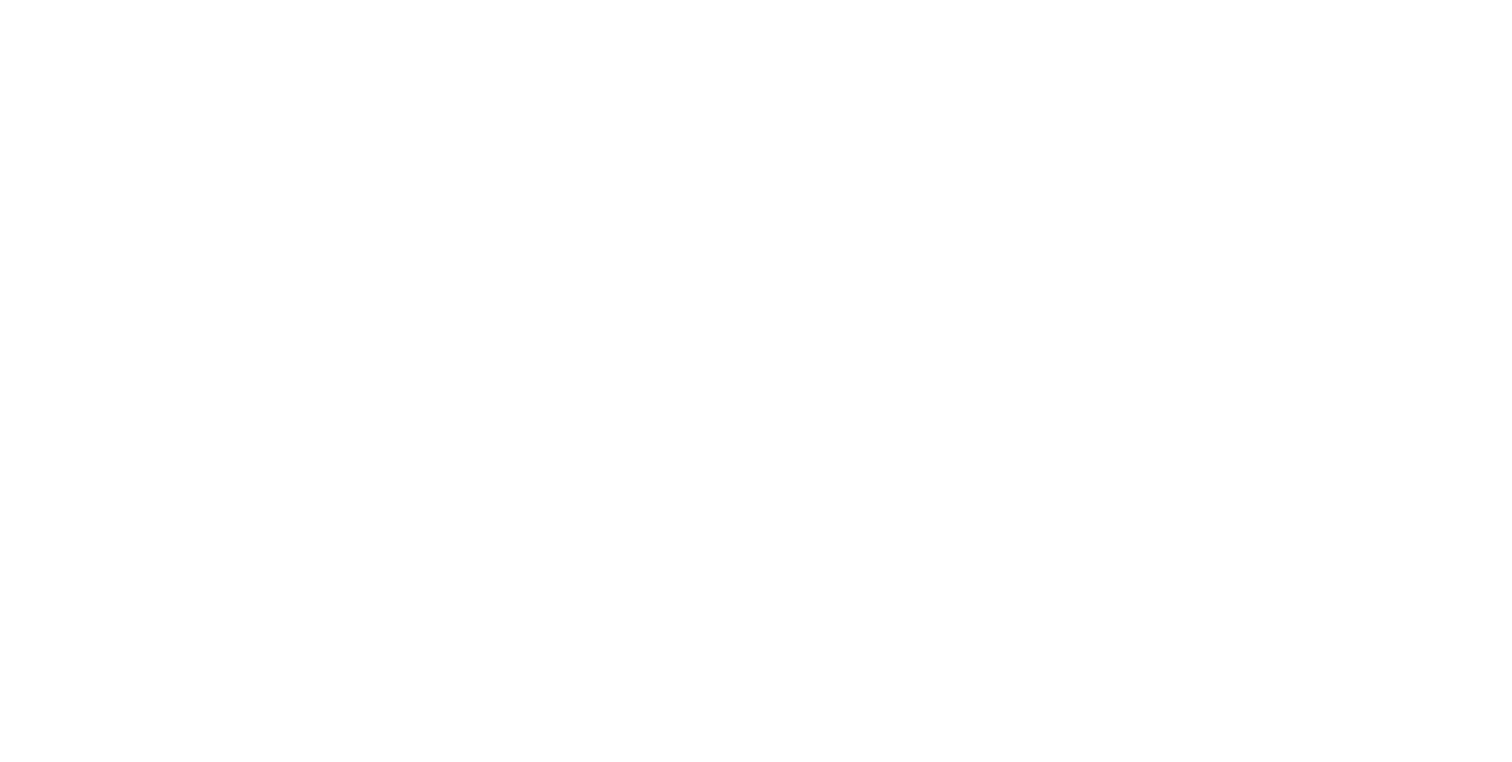 click on "Energy use intensity" at bounding box center [756, 18838] 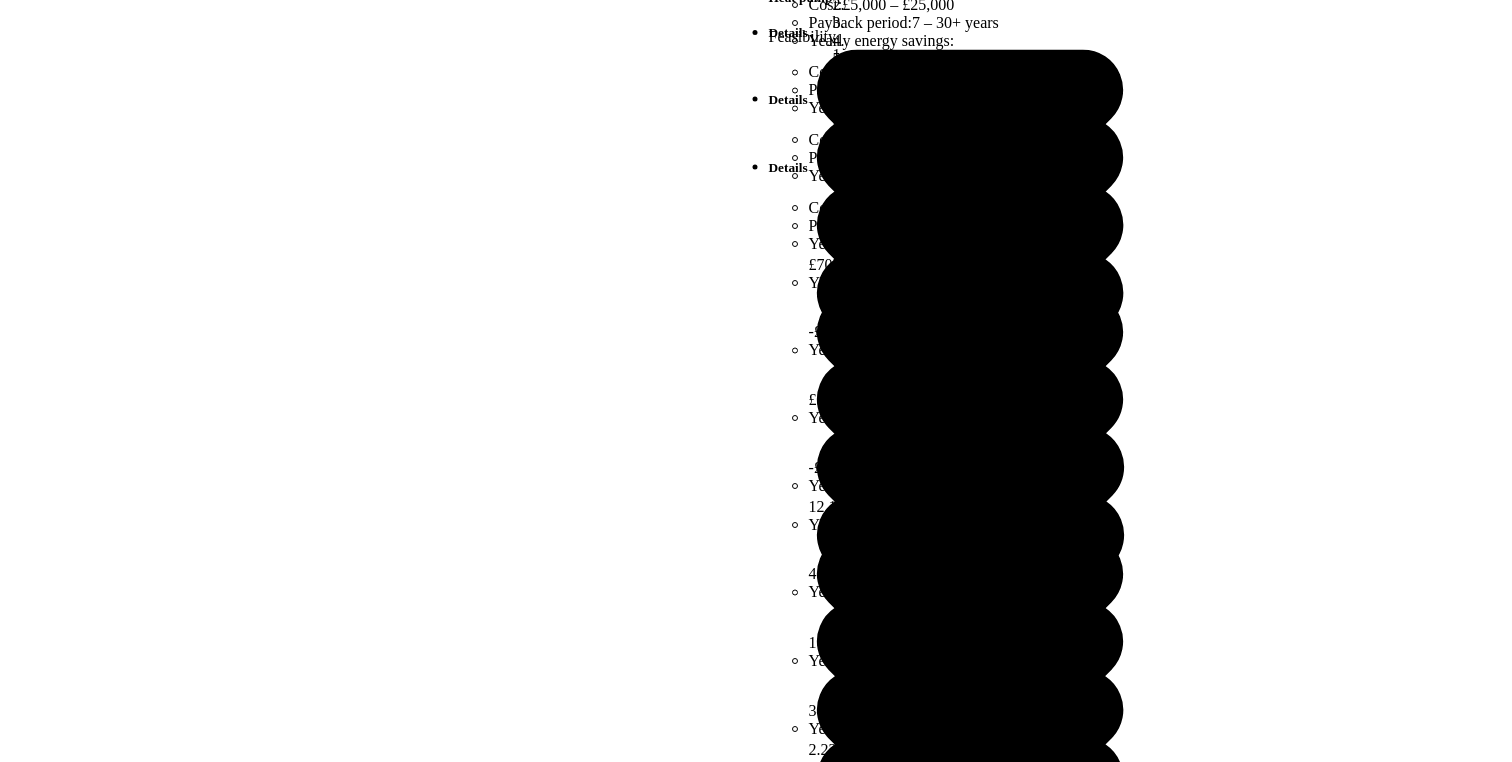 scroll, scrollTop: 8, scrollLeft: 0, axis: vertical 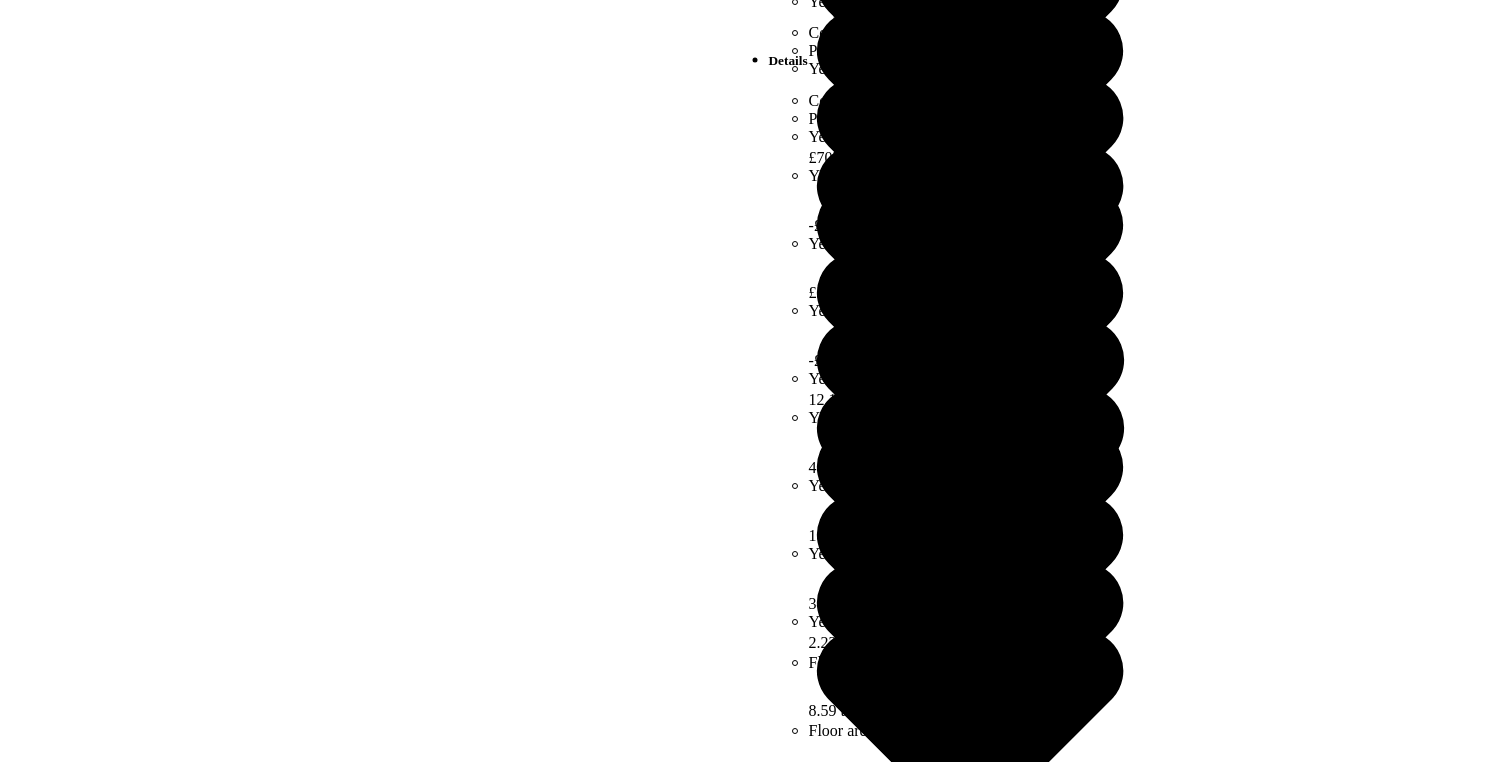 click on "Energy use intensity" at bounding box center (756, 23208) 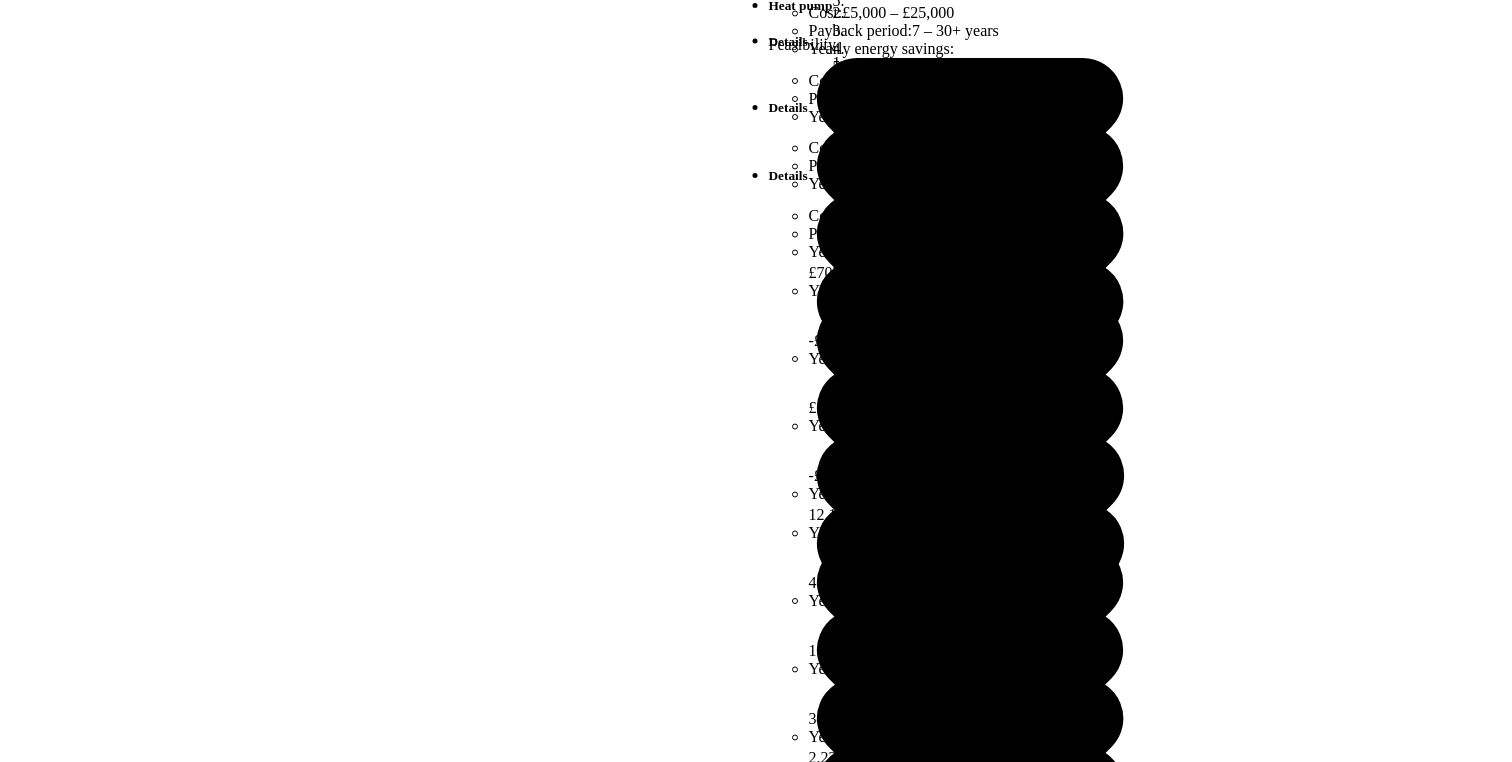 click on "Ratings" at bounding box center [756, 23363] 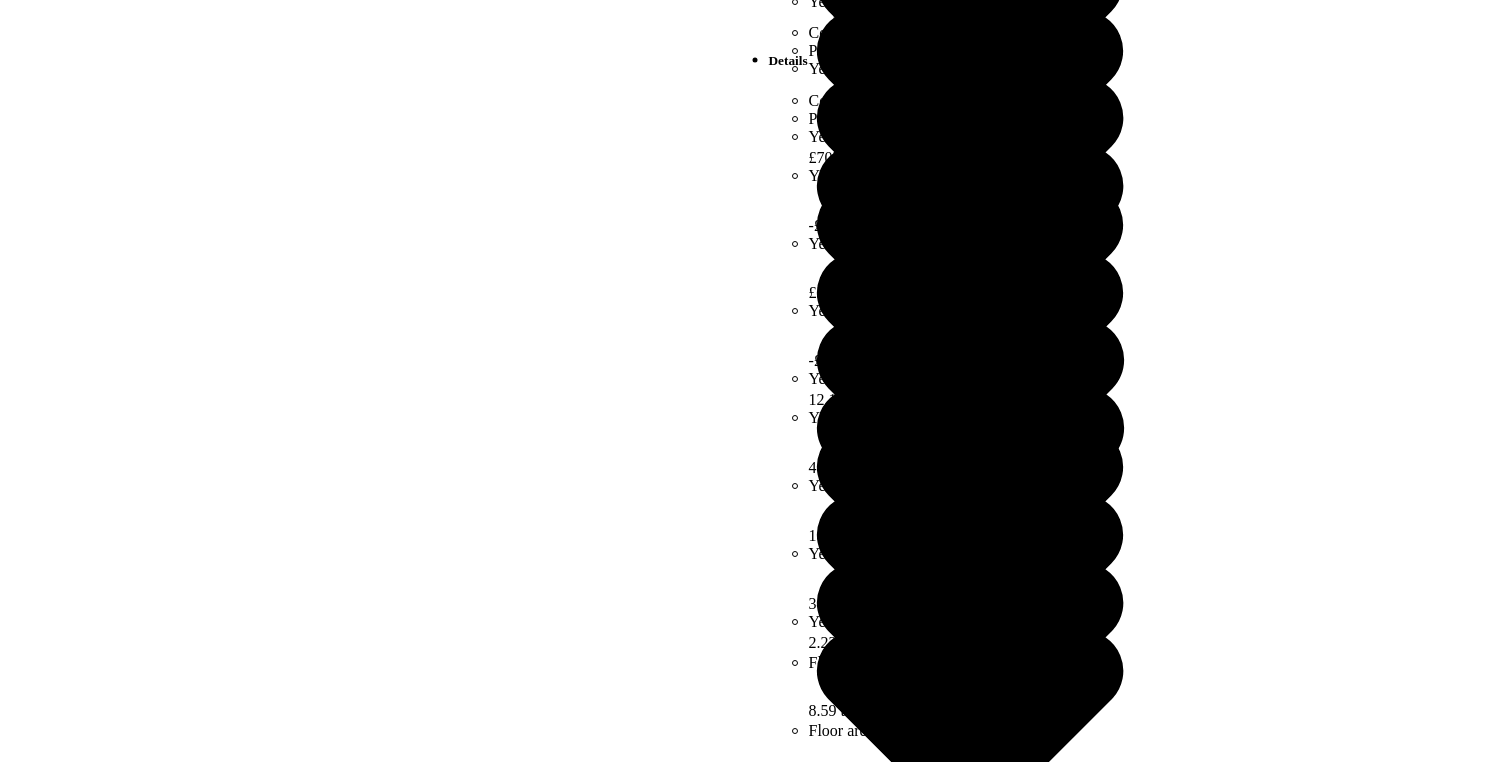 click on "MEES
4 projects in 1 building
Meets goal
Annual budget:
£50,000
Total cost:
£84,200 – £195,000
2026
£46,000
2027
£38,200" at bounding box center [756, 18930] 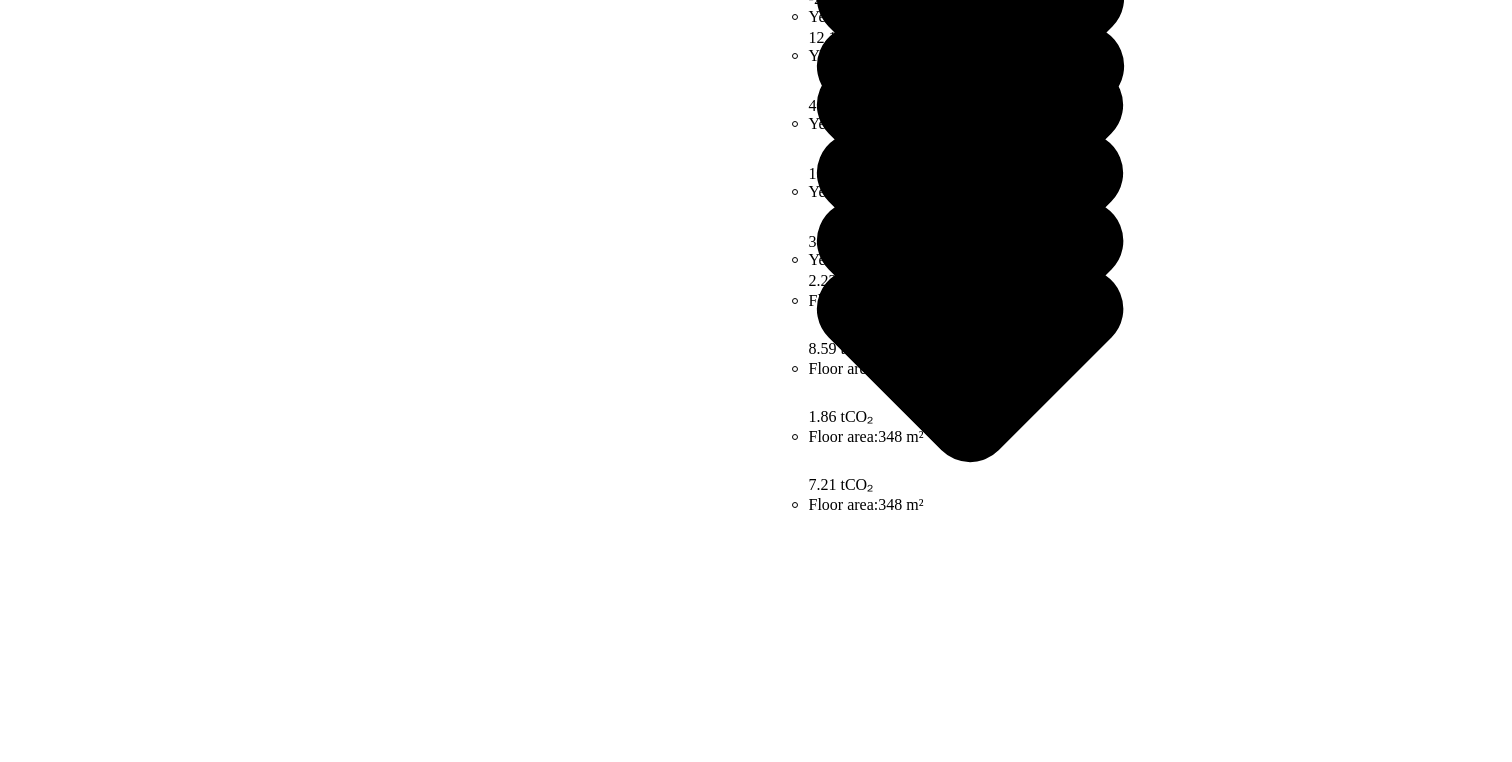 scroll, scrollTop: 0, scrollLeft: 0, axis: both 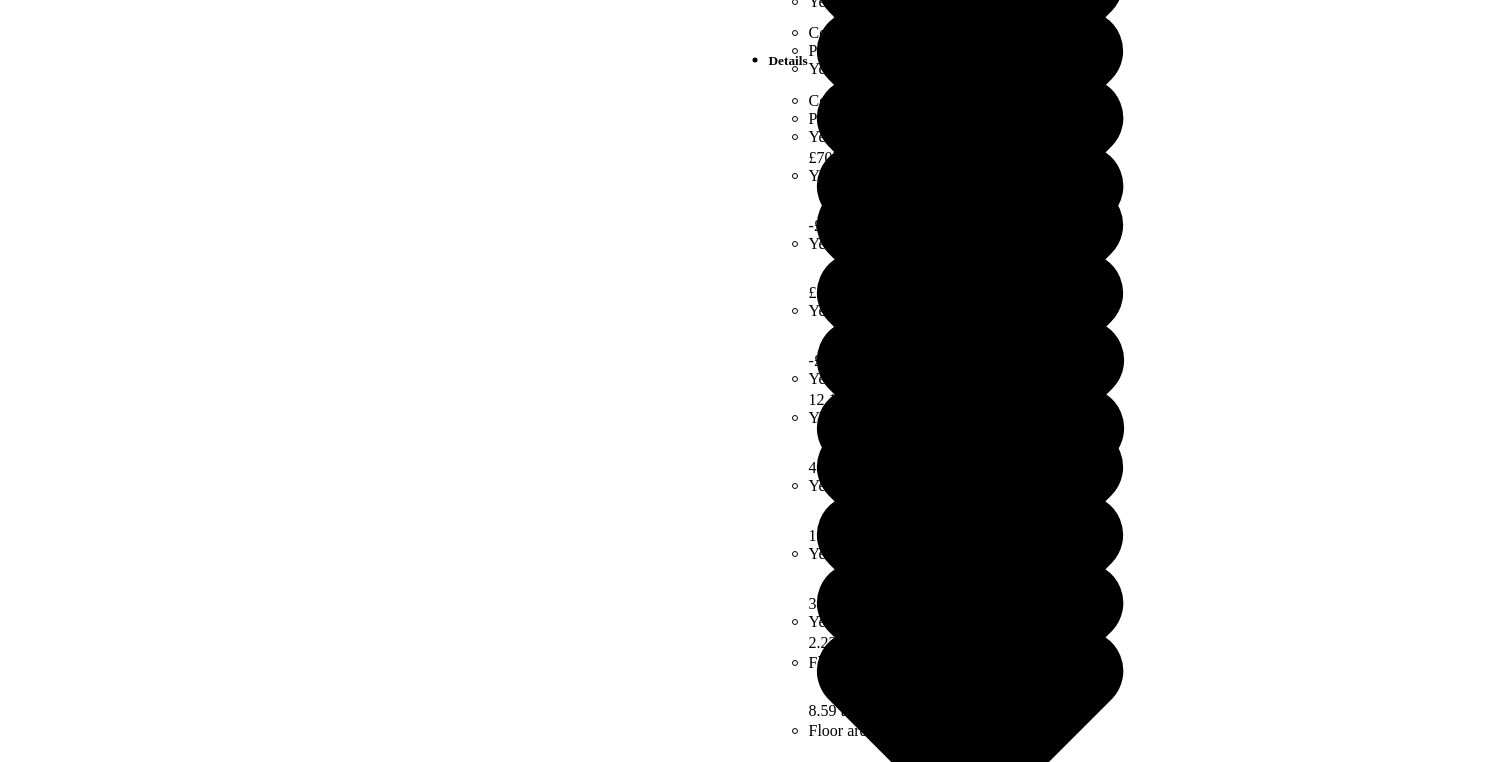 click on "MEES
4 projects in 1 building
Meets goal
Annual budget:
£50,000
Total cost:
£84,200 – £195,000
2026
£46,000
2027
£38,200" at bounding box center [756, 18930] 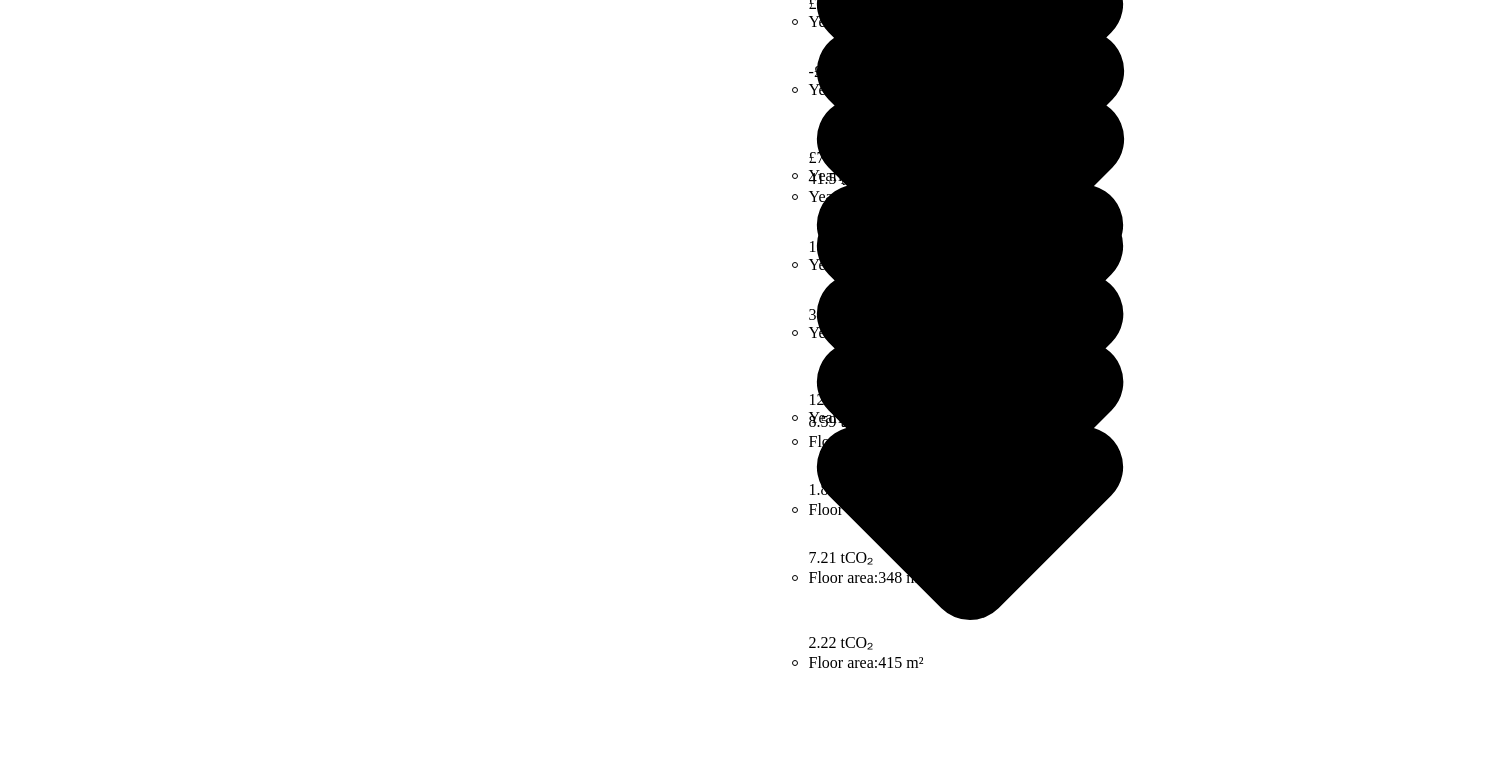 scroll, scrollTop: 371, scrollLeft: 0, axis: vertical 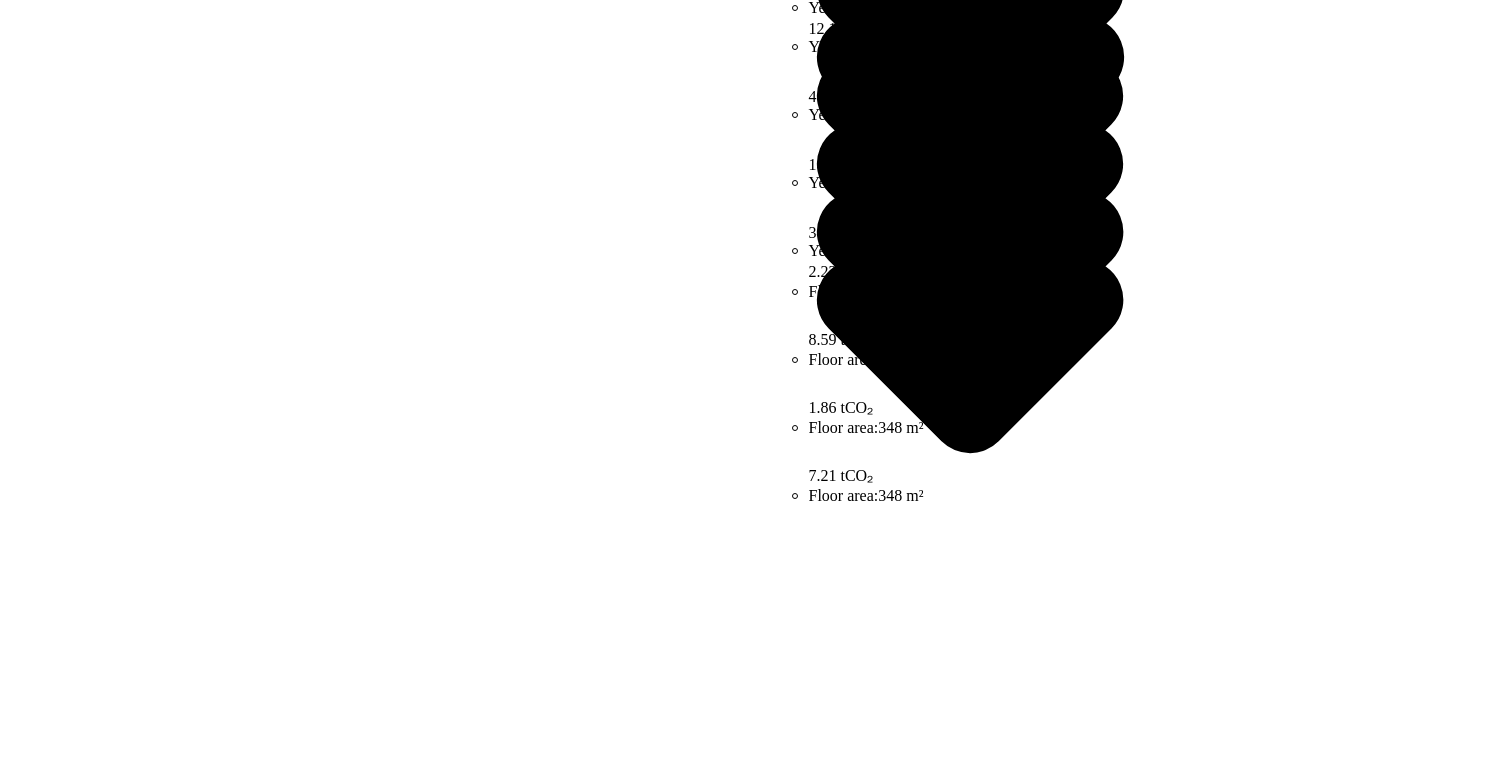 click on "Fabric light" at bounding box center (756, 23995) 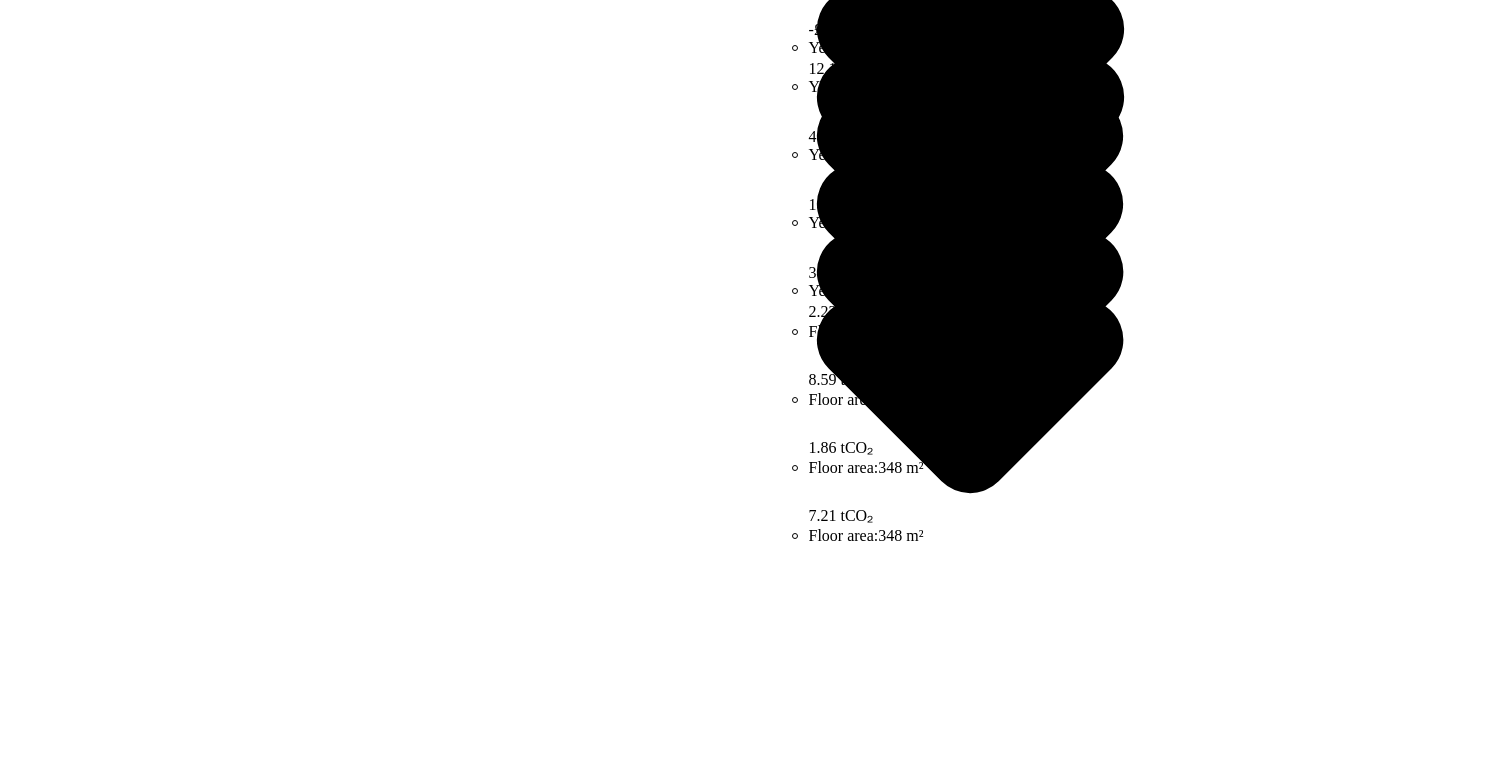 scroll, scrollTop: 0, scrollLeft: 0, axis: both 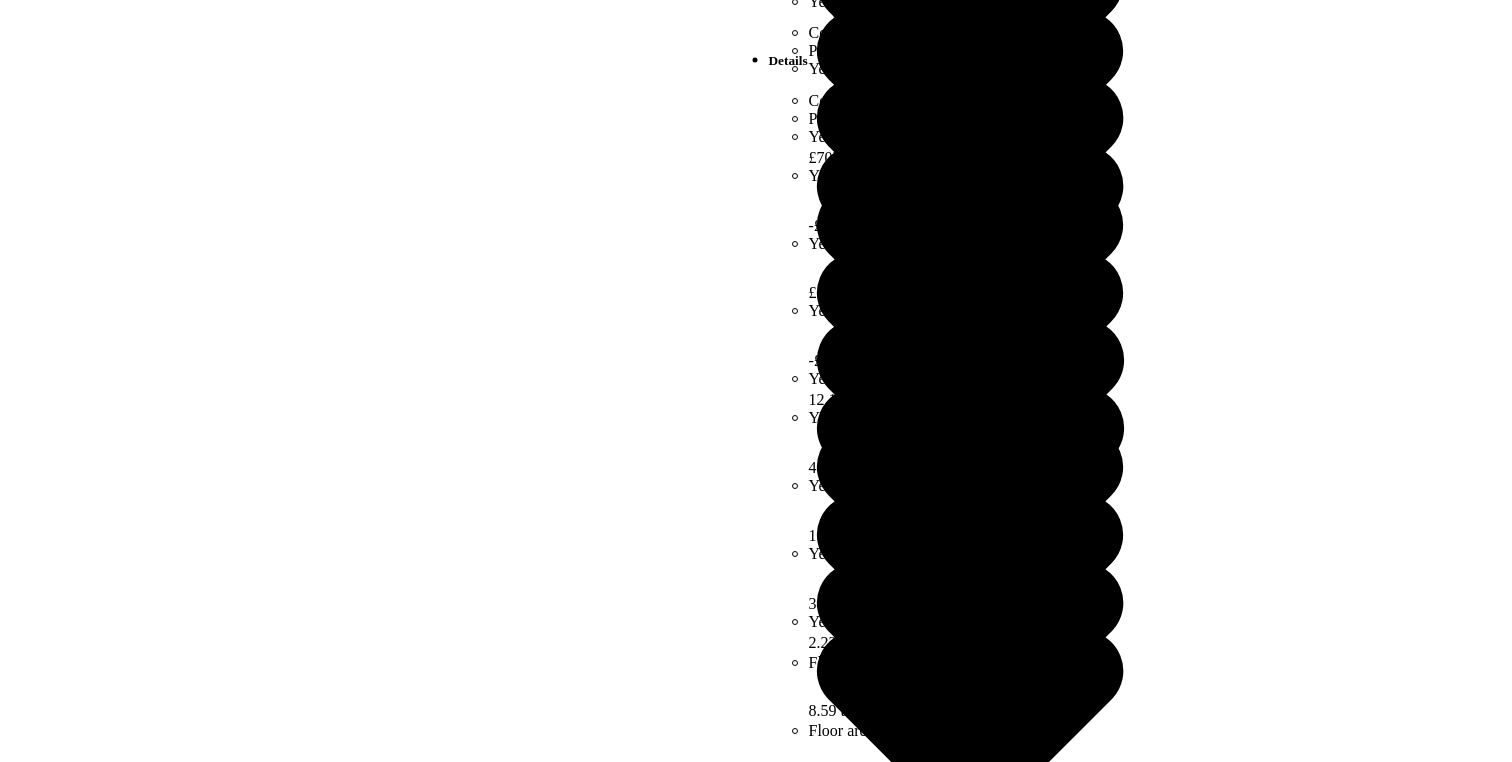 click on "MEES
4 projects in 1 building
Meets goal
Annual budget:
£50,000
Total cost:
£84,200 – £195,000
2026
£46,000
2027
£38,200" at bounding box center [756, 18930] 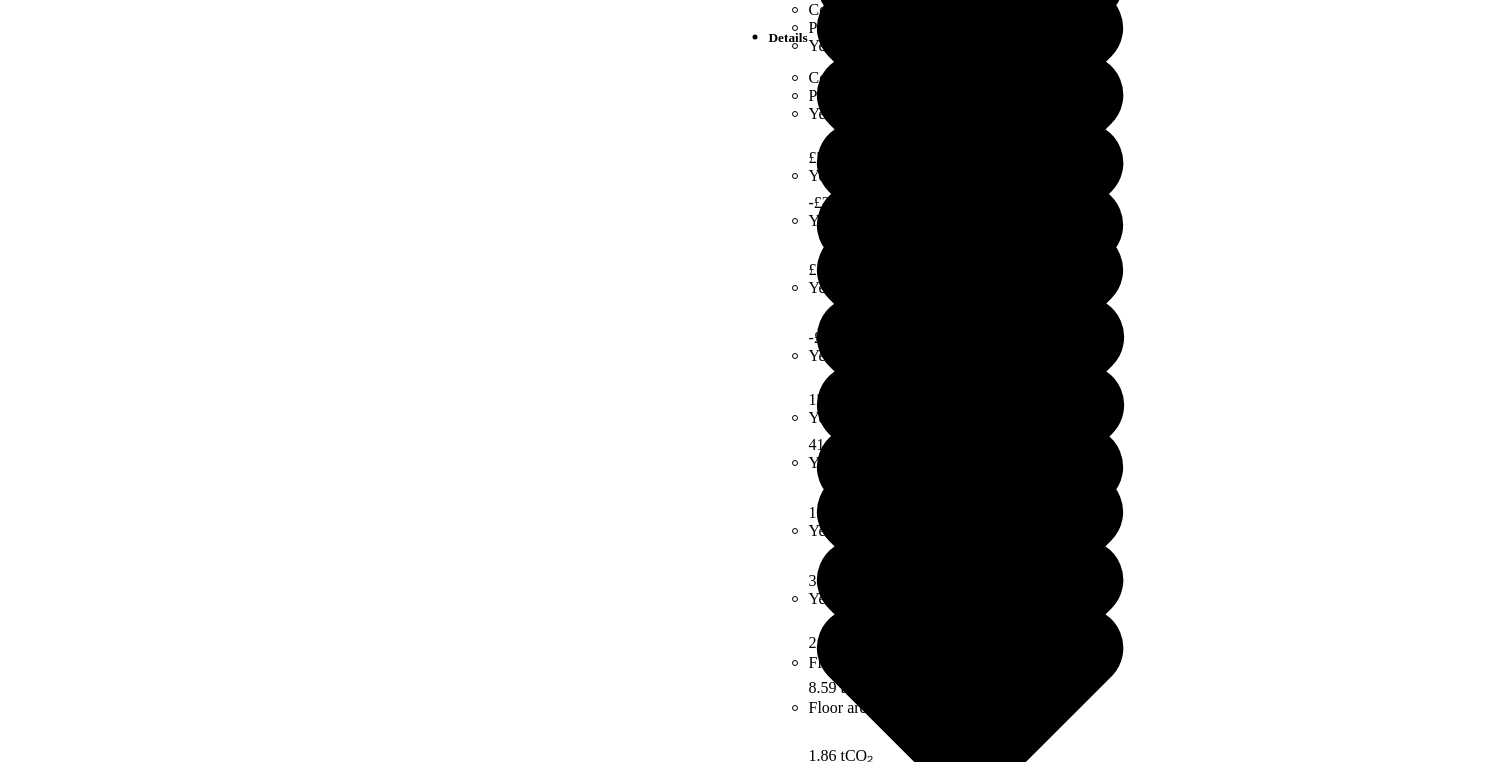 scroll, scrollTop: 371, scrollLeft: 0, axis: vertical 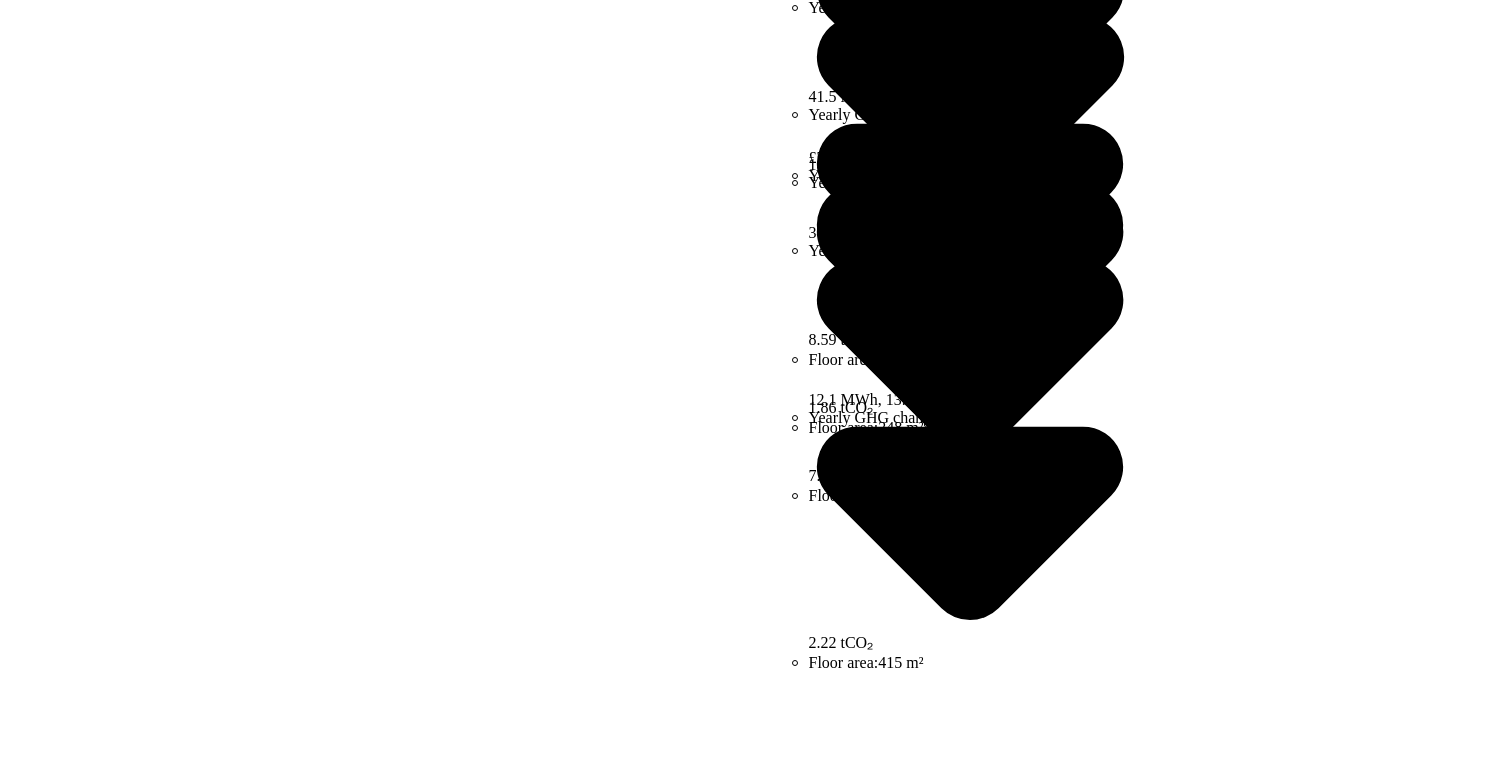 click on "Decide
Your Scenarios
MEES
MEES
4 projects in 1 building
Meets goal
Annual budget:
£50,000
Total cost:
£84,200 – £195,000
2026
£46,000" at bounding box center [756, 20110] 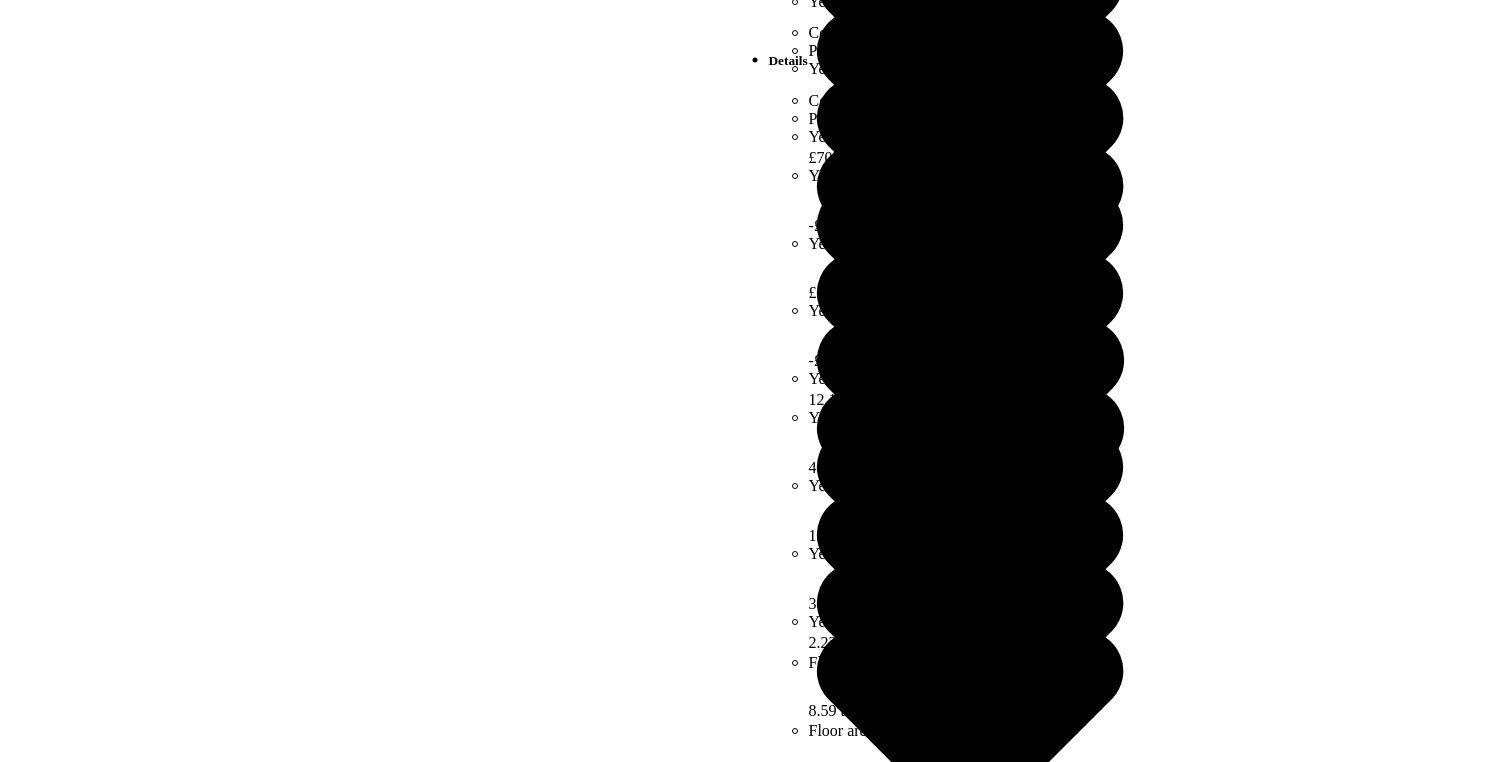 scroll, scrollTop: 0, scrollLeft: 0, axis: both 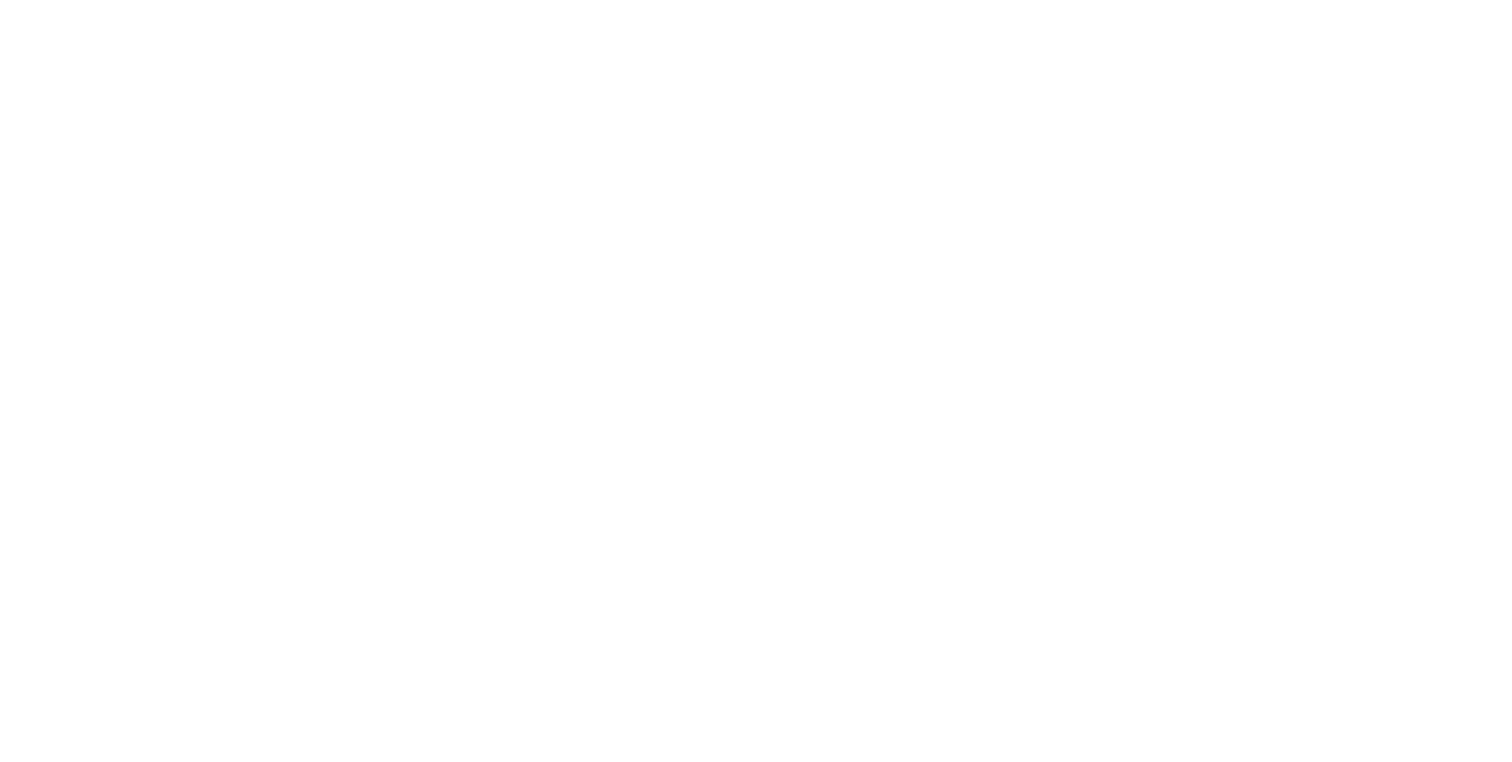 click on "169 projects in 6 buildings
Does not meet goal
Annual budget:
£365,375
Total cost:
£1,915,930 – £4,550,500
2026
£318,320
2027
£364,930
2028
£324,140
2029" at bounding box center [756, 23875] 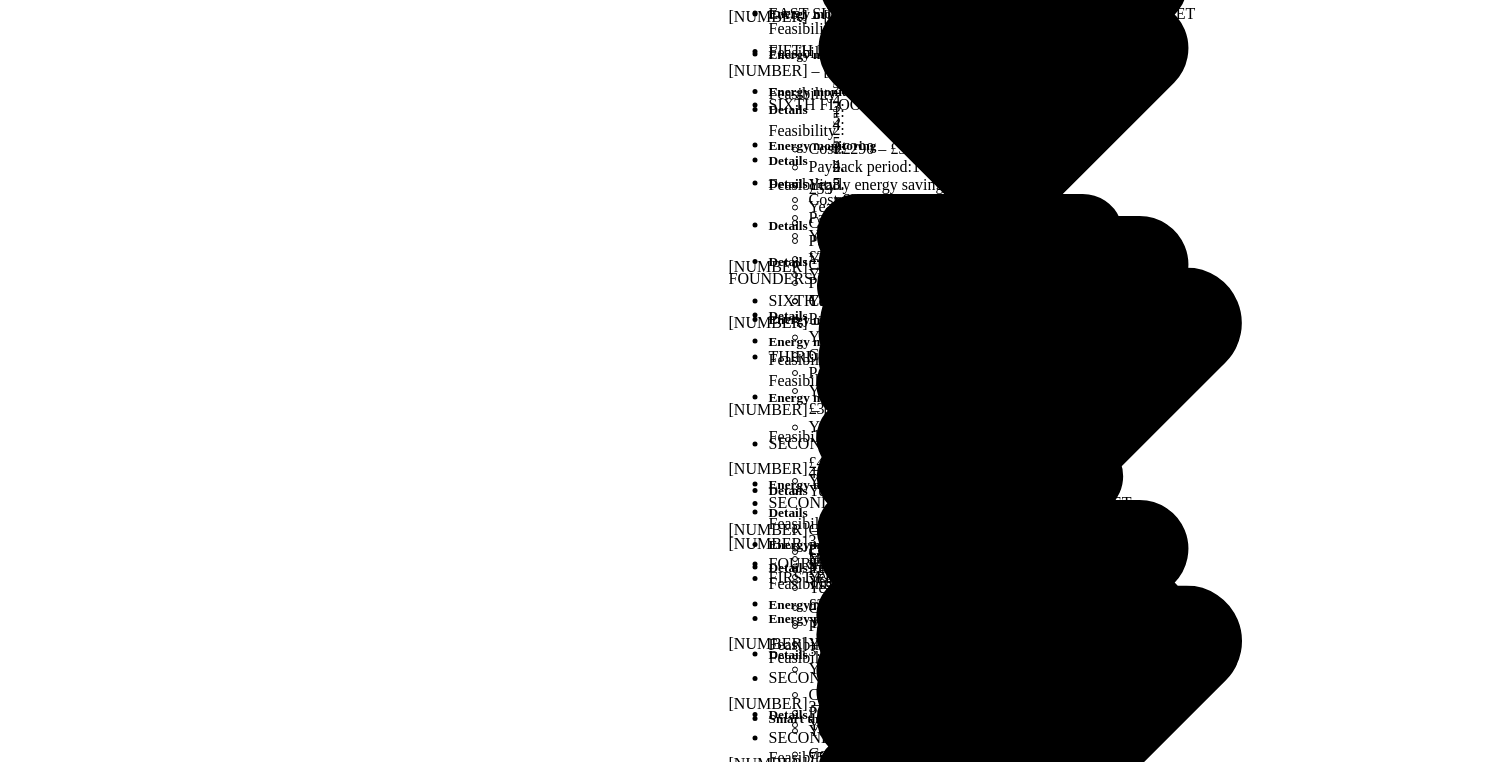 click on "Does not meet goal" at bounding box center (796, 17250) 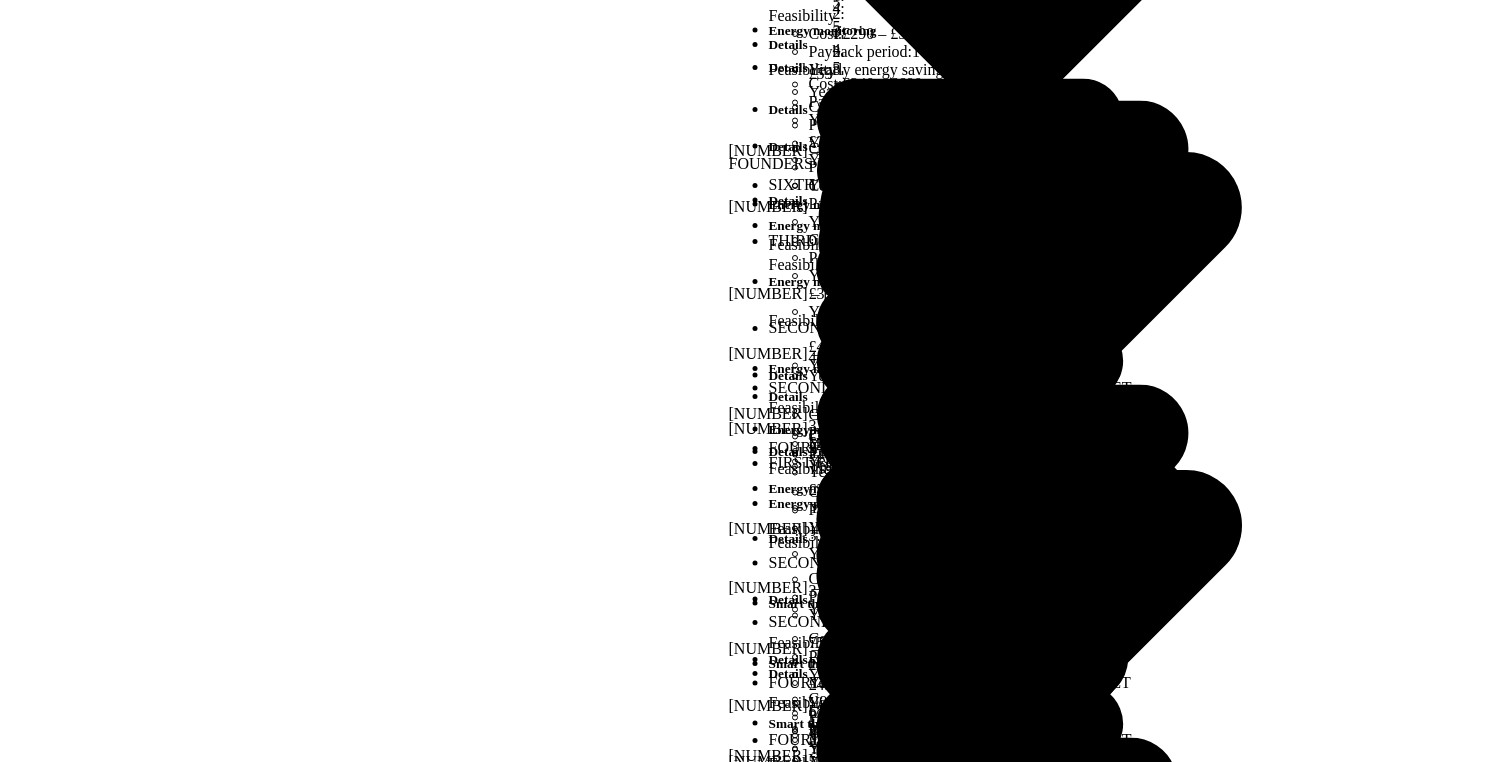 click on "Ratings" at bounding box center [756, 23717] 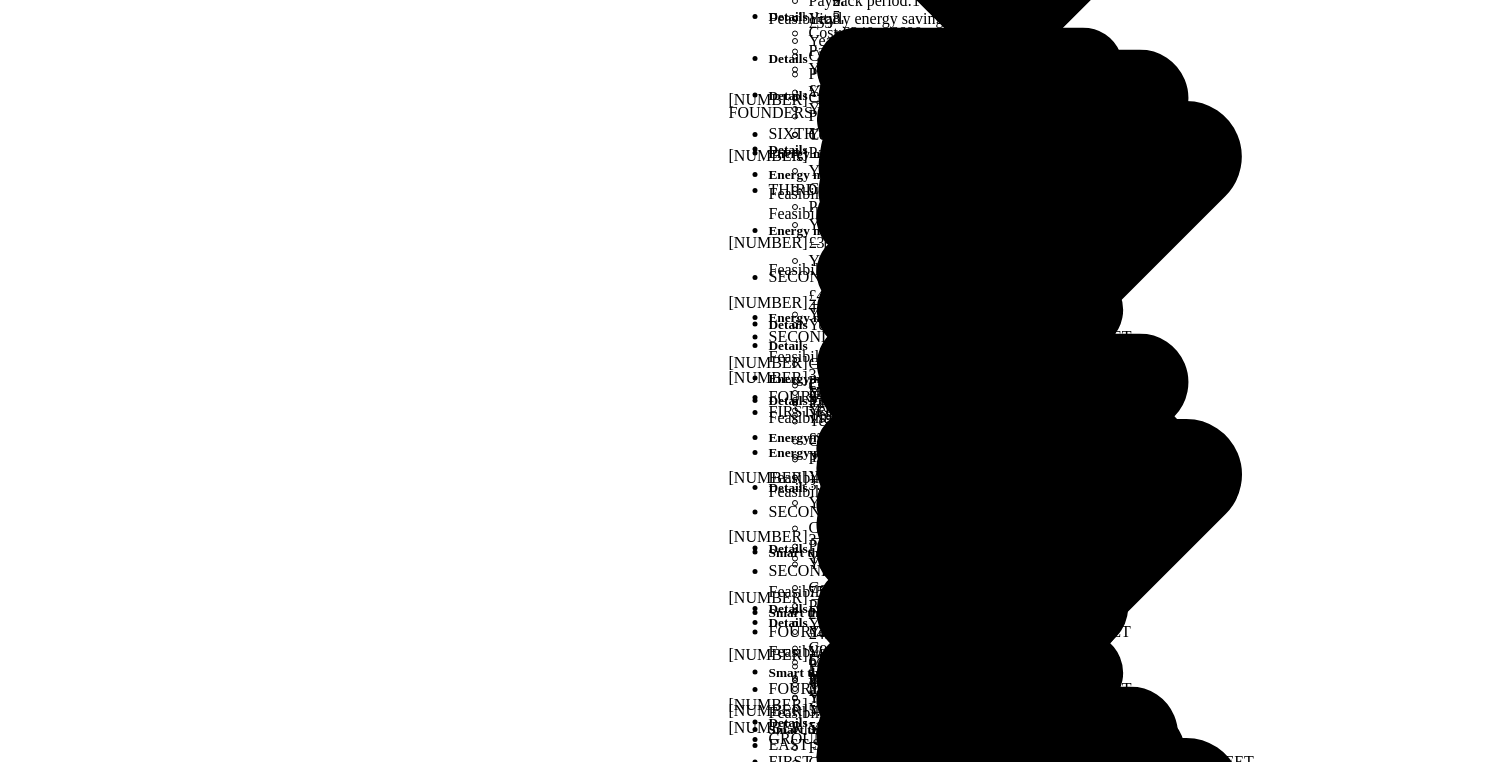 scroll, scrollTop: 51, scrollLeft: 0, axis: vertical 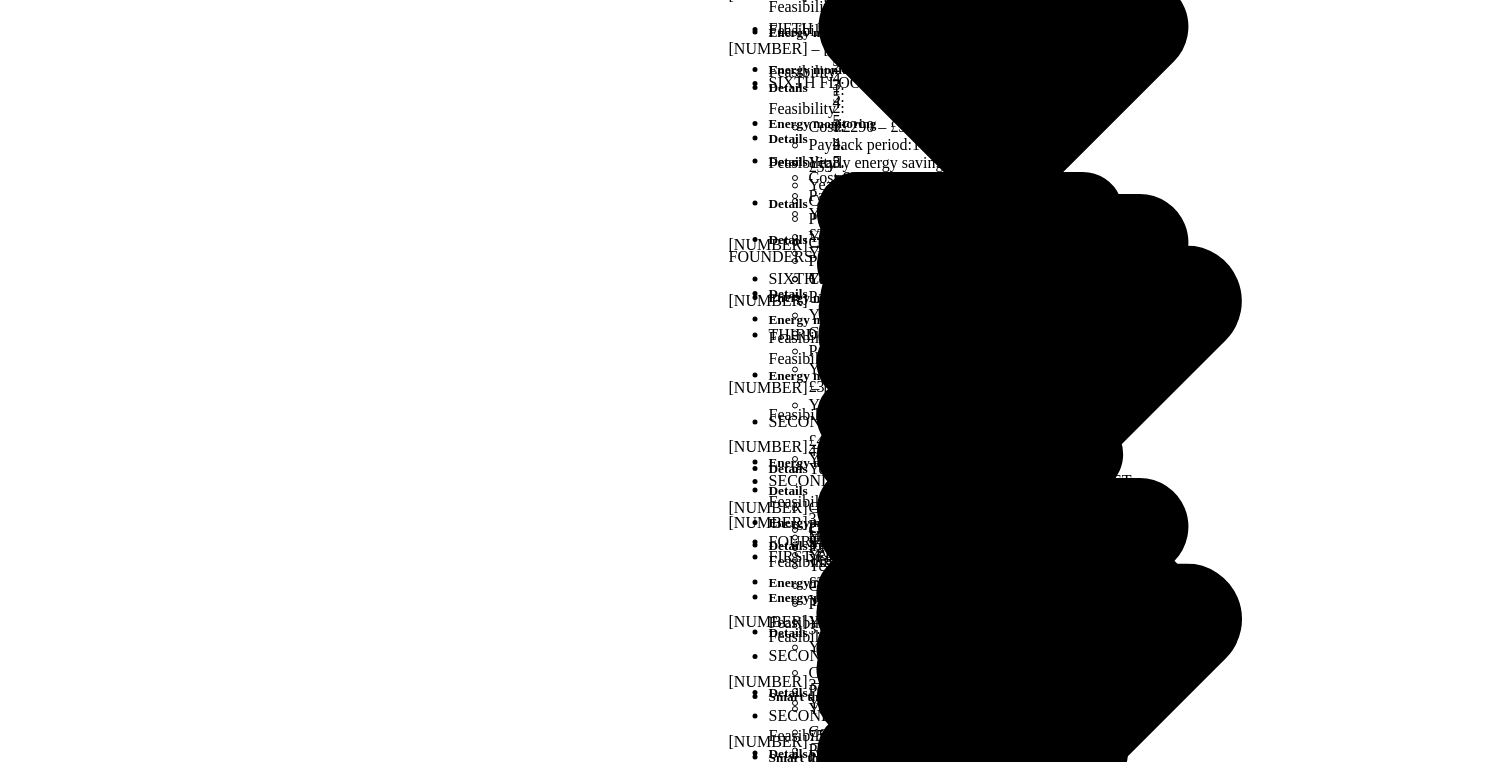 click on "Does not meet goal
Annual budget:
£365,375
Total cost:
£1,915,930 – £4,550,500
2026
£318,320
2027
£364,930
2028
£324,140
2029
£294,700
2030" at bounding box center [776, 18123] 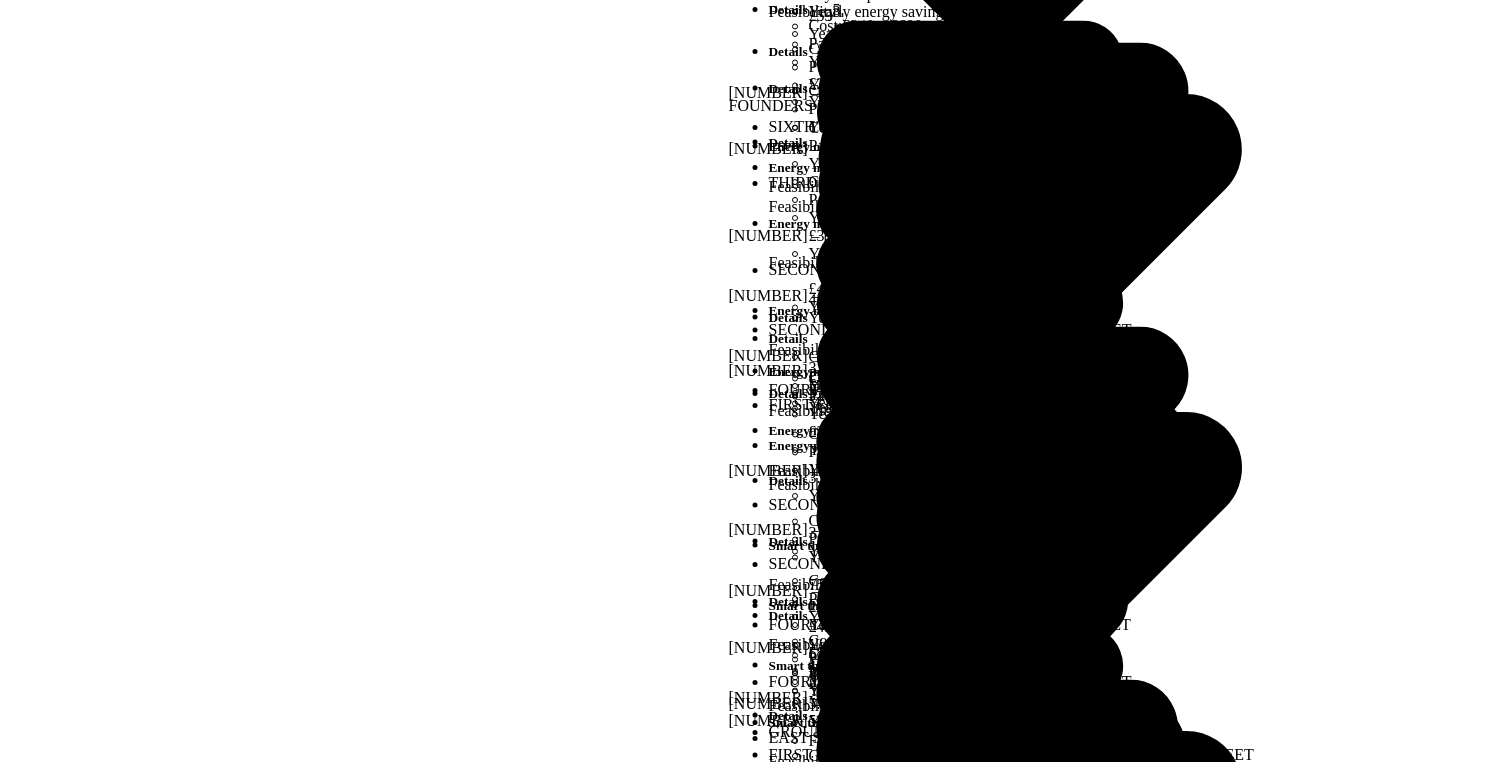 scroll, scrollTop: 58, scrollLeft: 0, axis: vertical 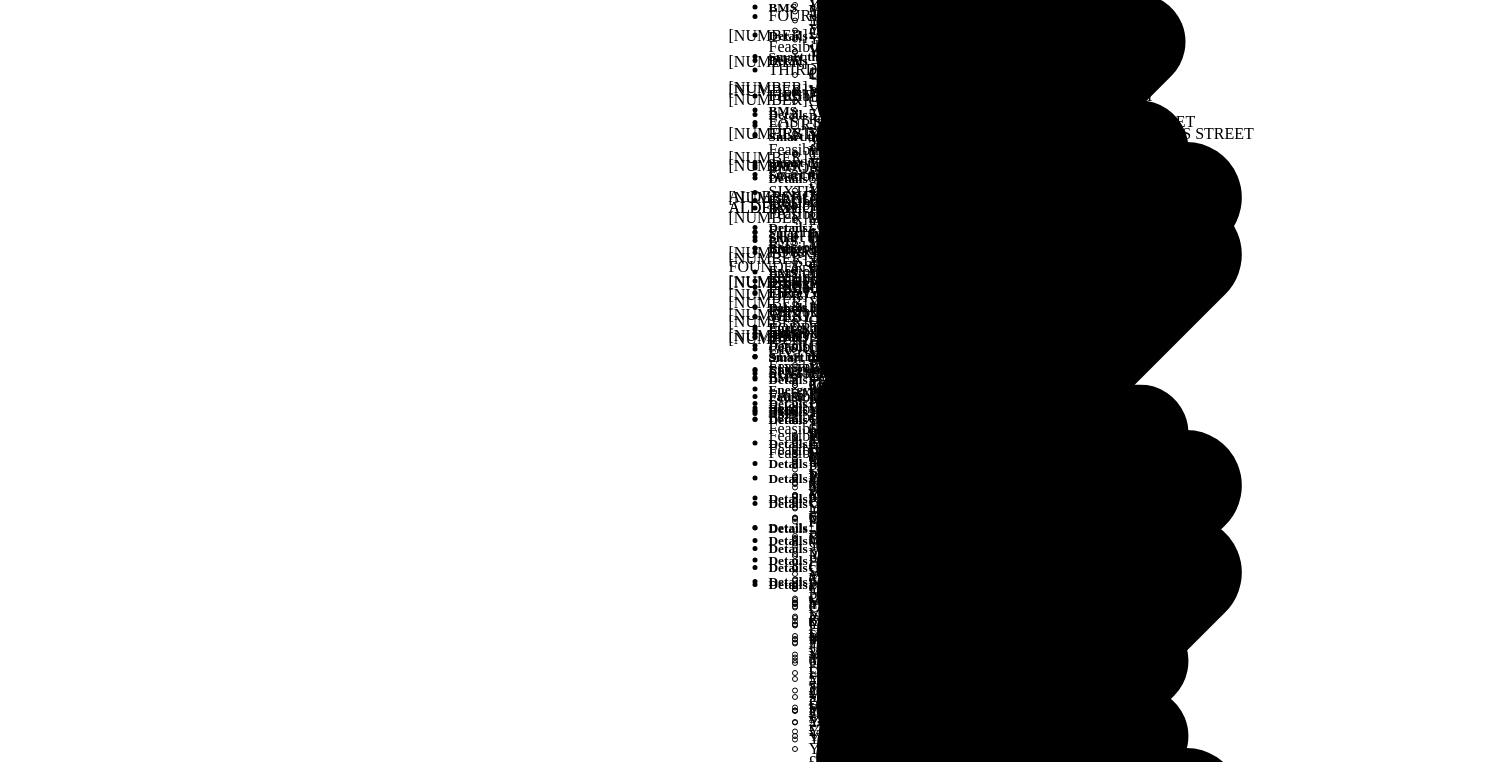 click on "Decide
Your Scenarios
Net Zero
Net Zero
169 projects in 6 buildings
Does not meet goal
Annual budget:
£365,375
Total cost:
£1,915,930 – £4,550,500
2026
£318,320
2027" at bounding box center (756, 71016) 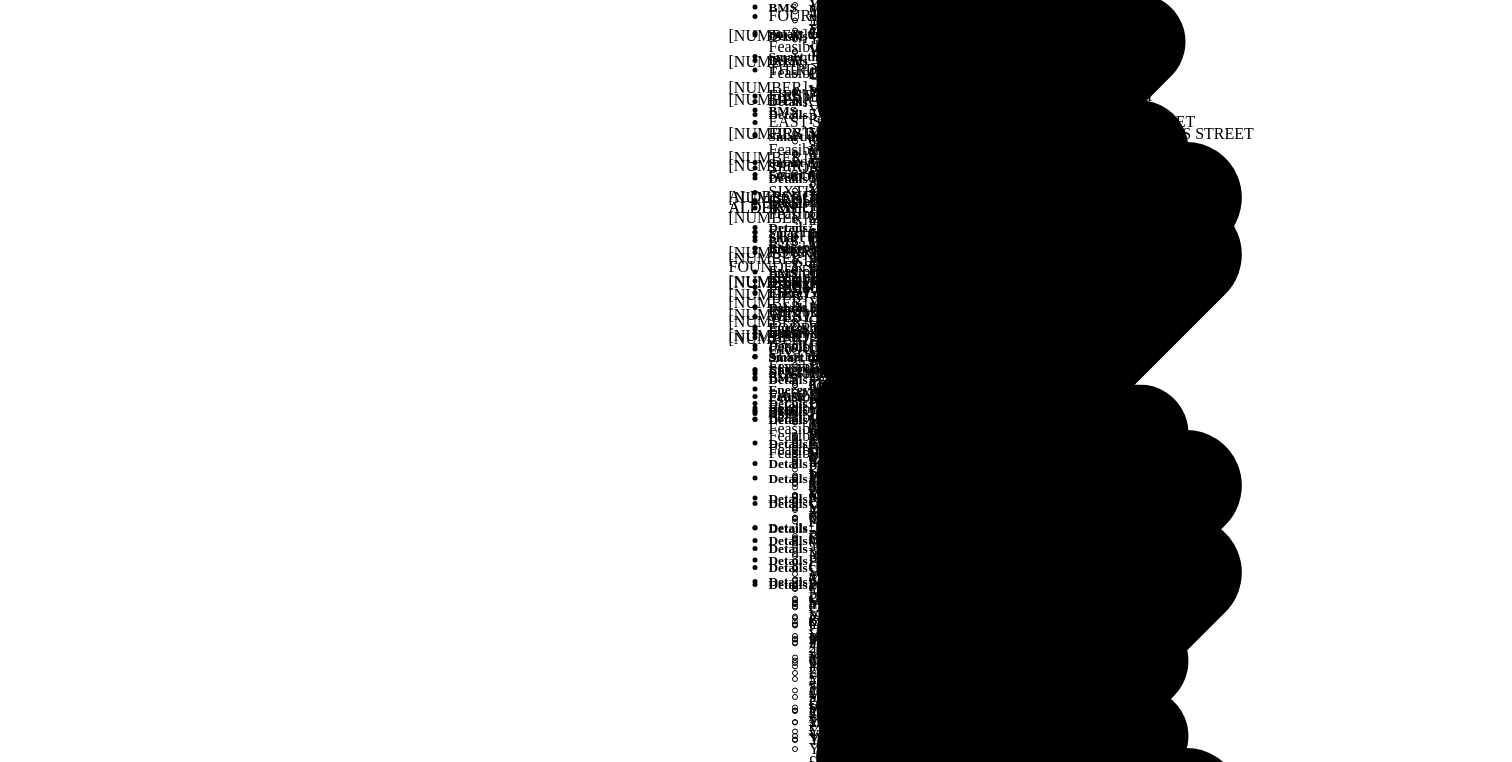 scroll, scrollTop: 0, scrollLeft: 0, axis: both 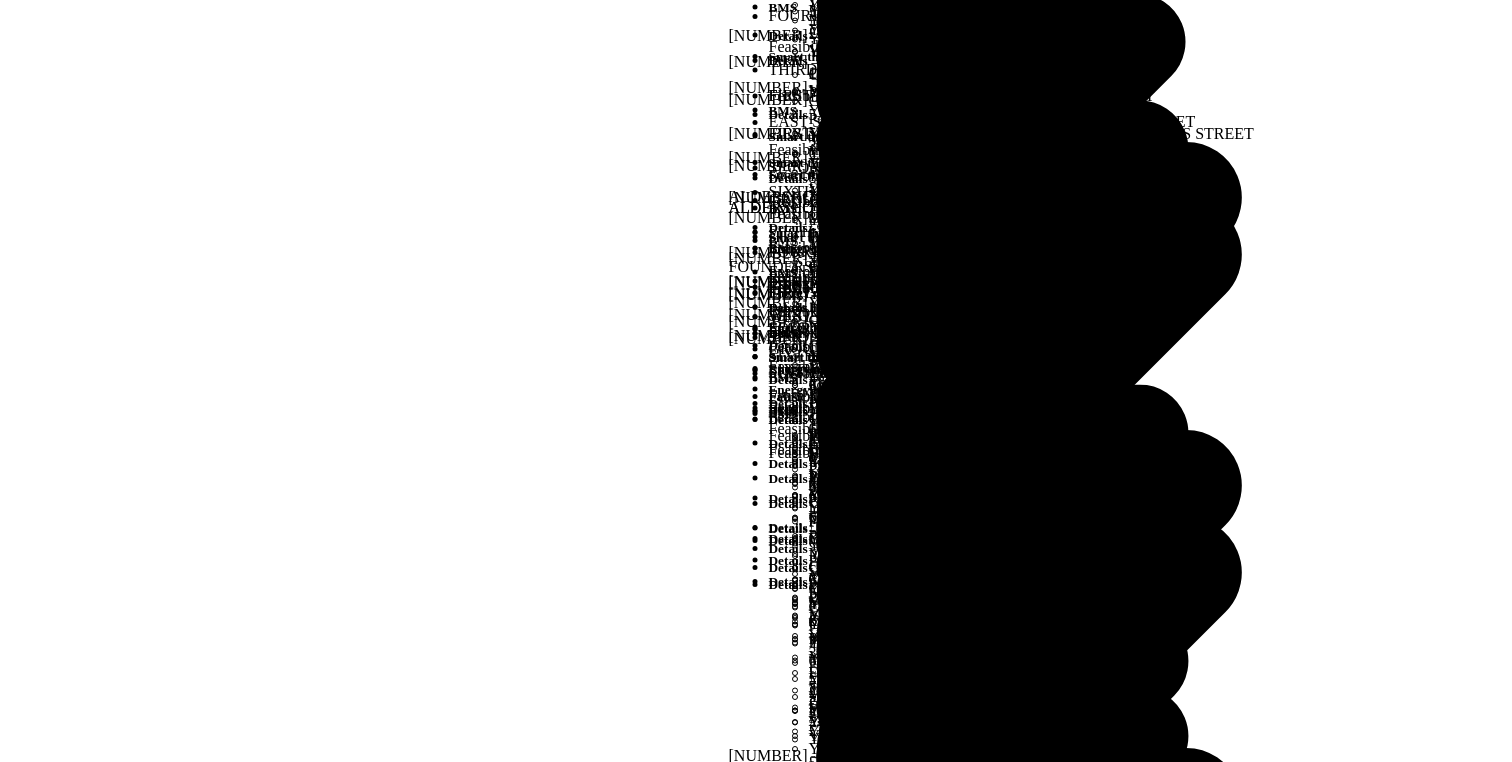 click on "Decide
Your Portfolio
Your Scenarios
Create Scenario
Log out" at bounding box center [756, 4550] 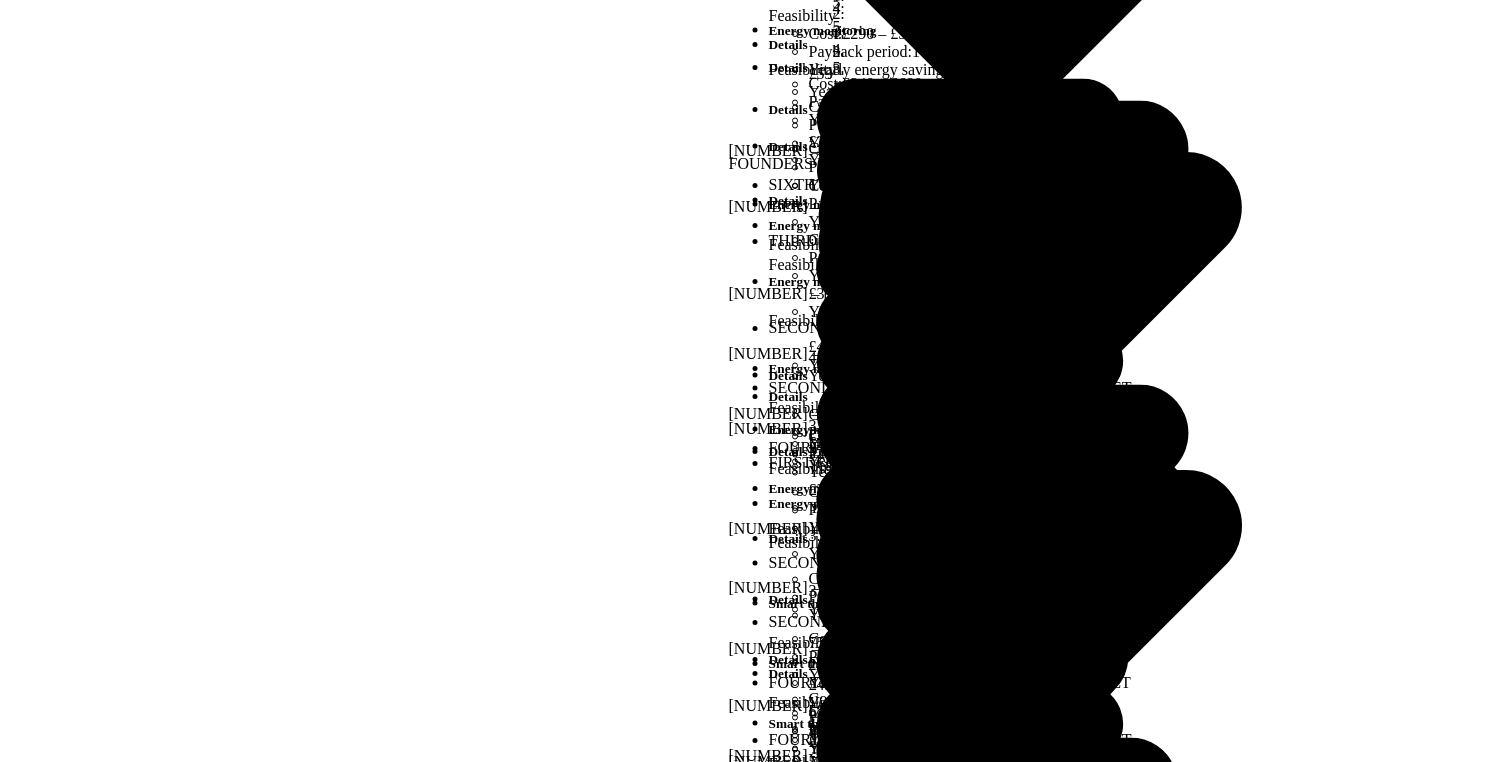 click on "Emissions" at bounding box center [756, 23485] 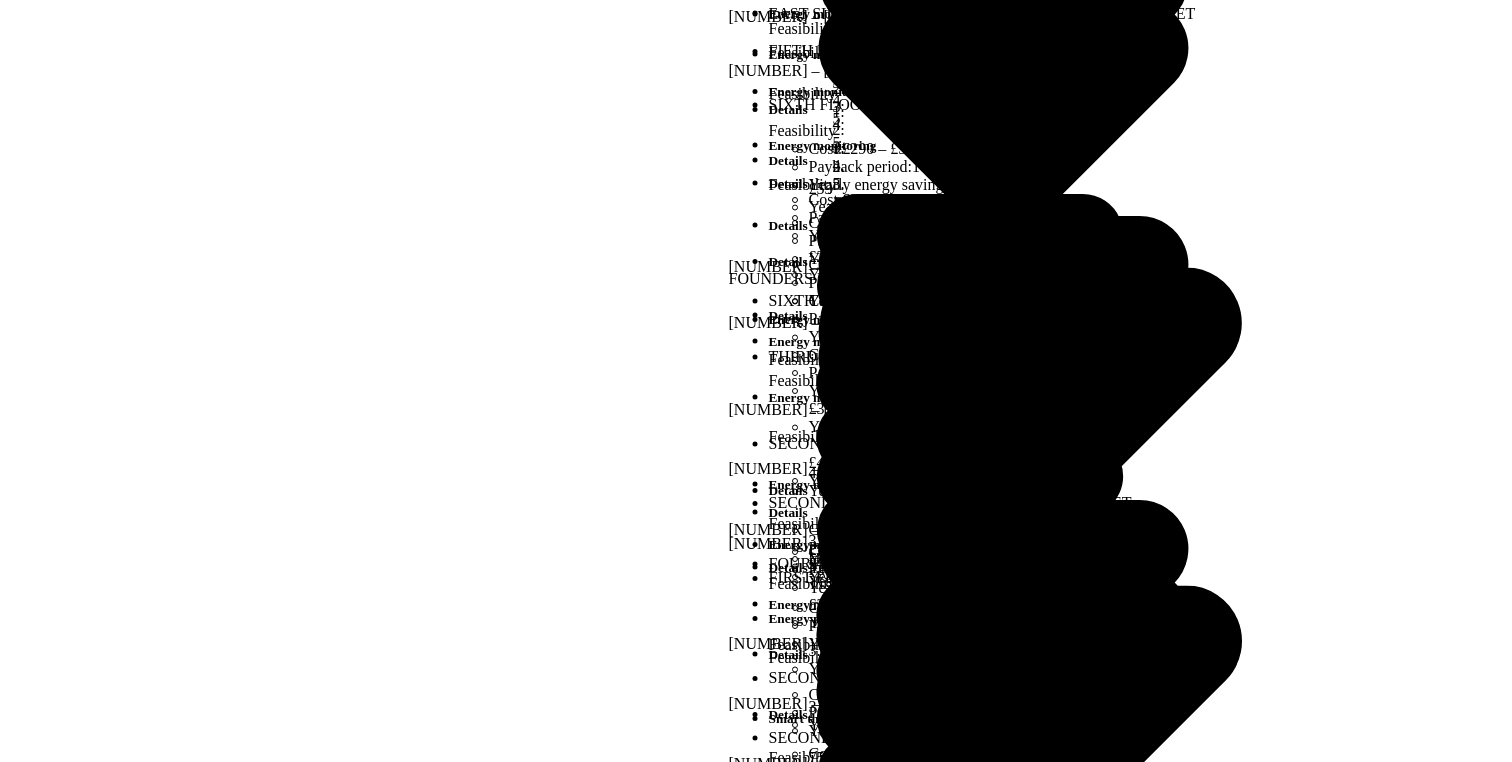 click on "Your Portfolio" at bounding box center (76, 7148) 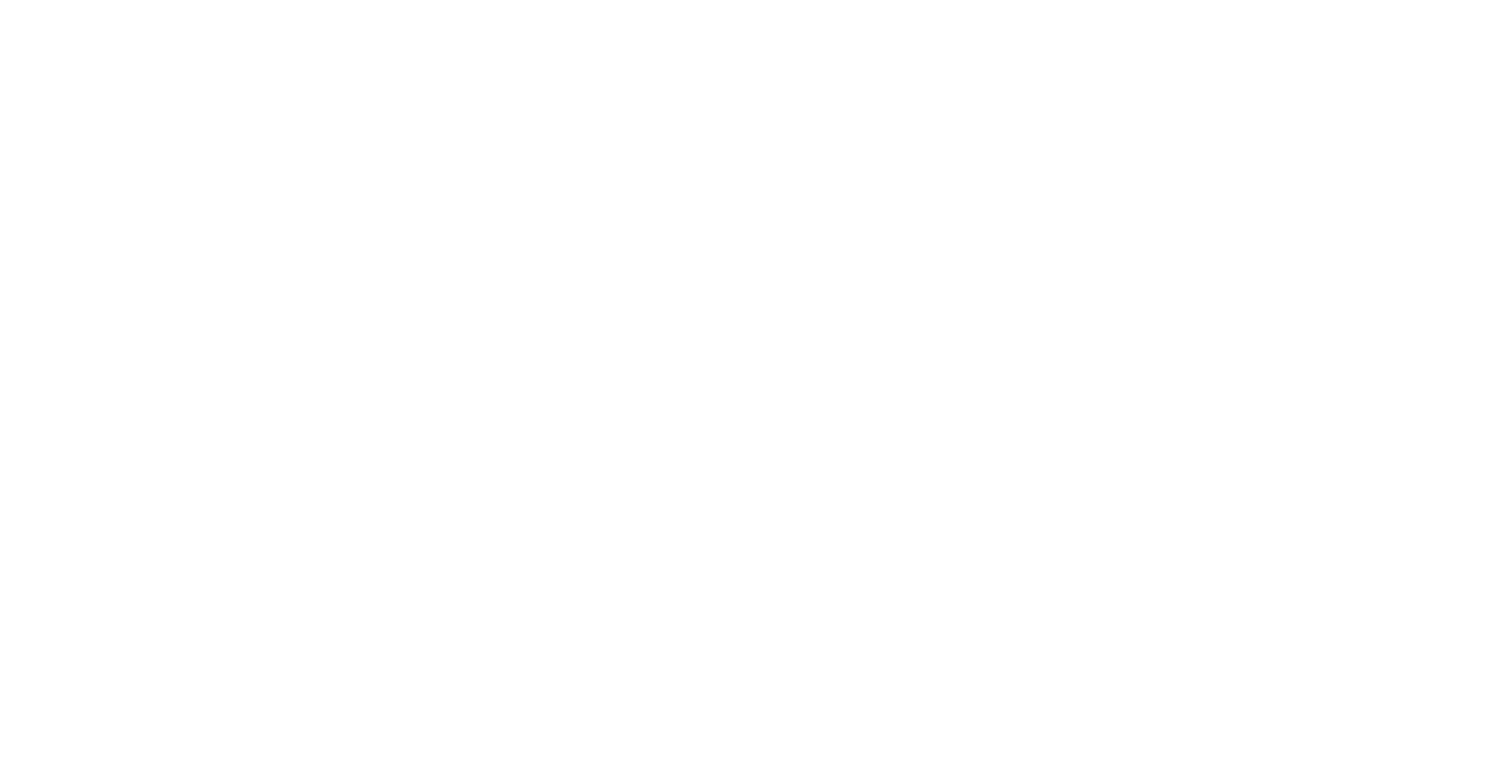 click on "Decide
Your Portfolio
Show
buildings
or
units
Advanced search
Reset filters
Floor area, m²
to
Update
Energy use intensity, kWh/m²/year
Under 50
50 – 100
101 – 150" at bounding box center (756, 13040) 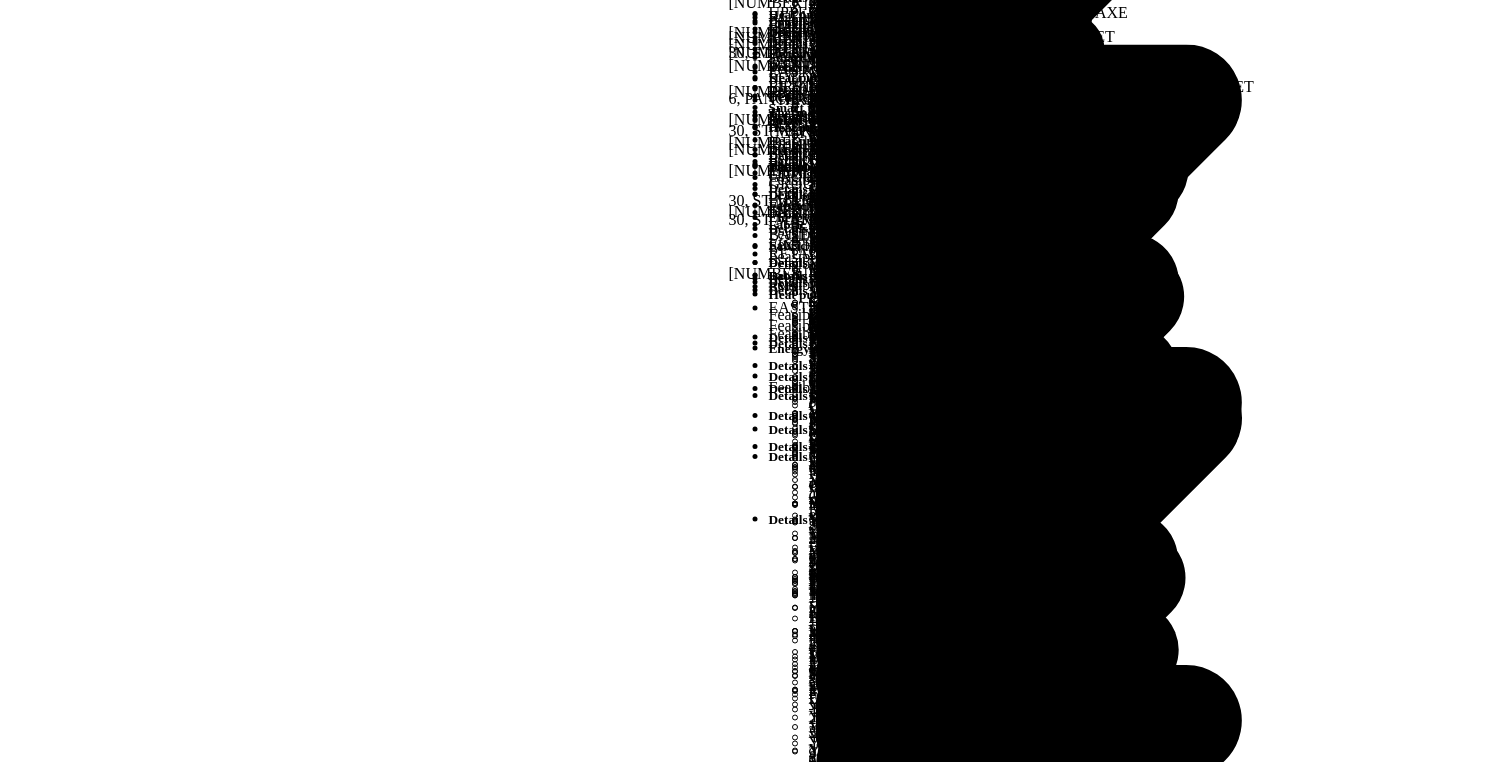 scroll, scrollTop: 5773, scrollLeft: 0, axis: vertical 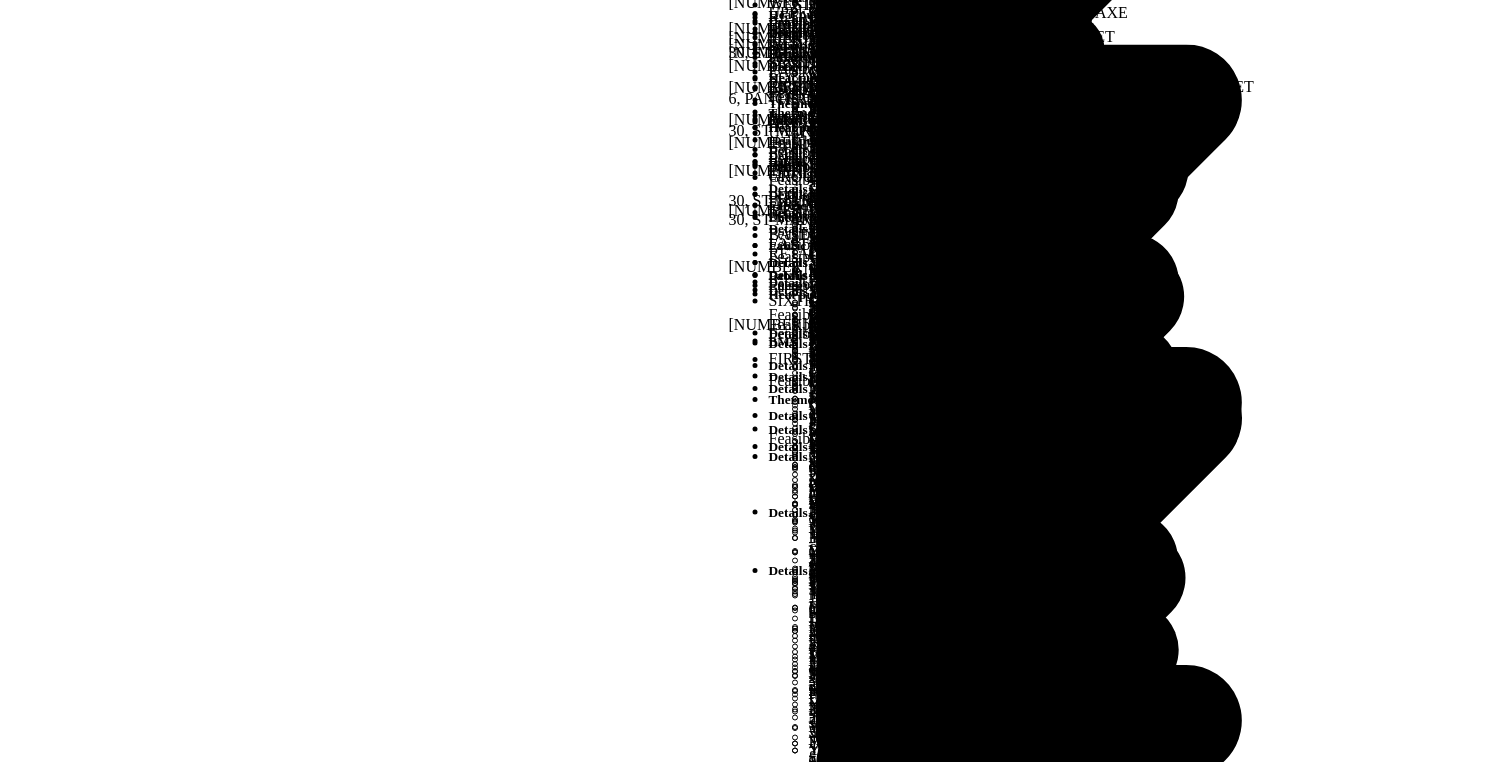 click on "Showing  1-50  of  161 Previous 1 2 3 4 Next" at bounding box center [756, 230023] 